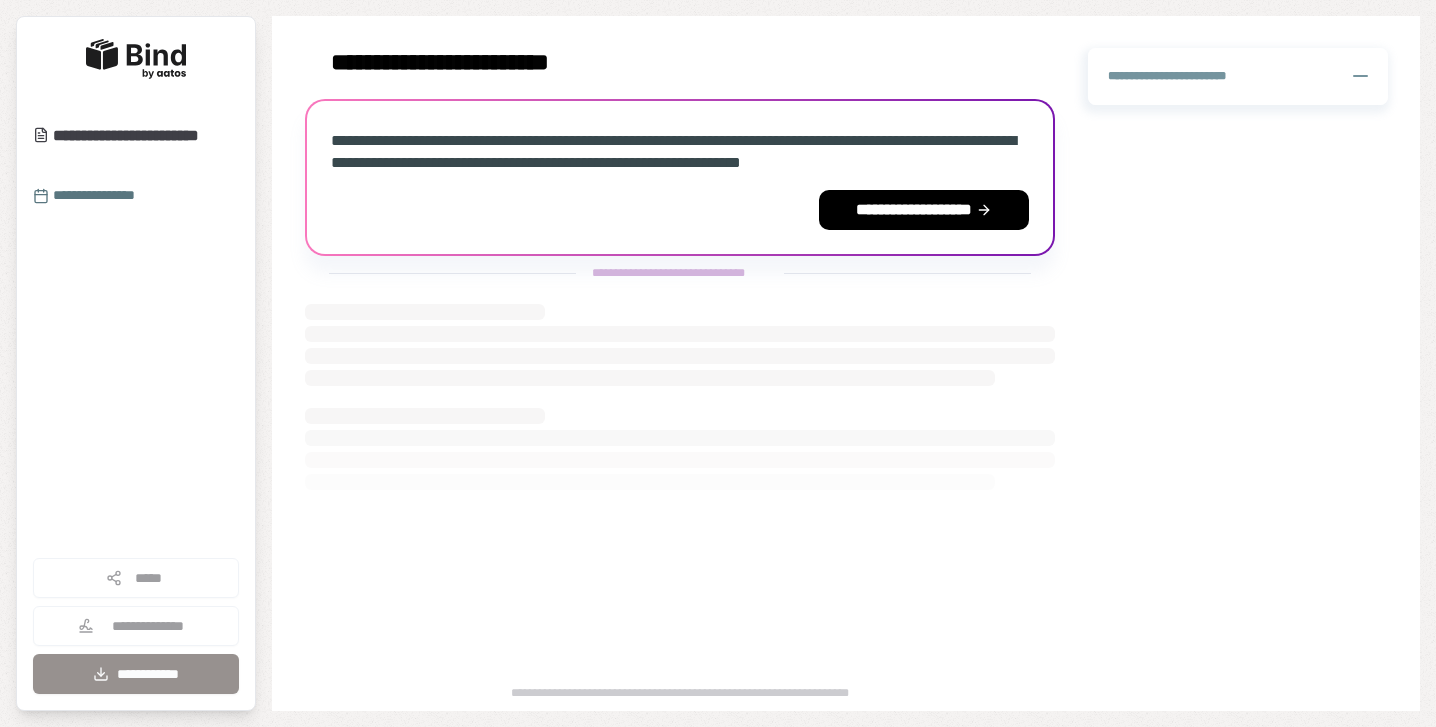scroll, scrollTop: 0, scrollLeft: 0, axis: both 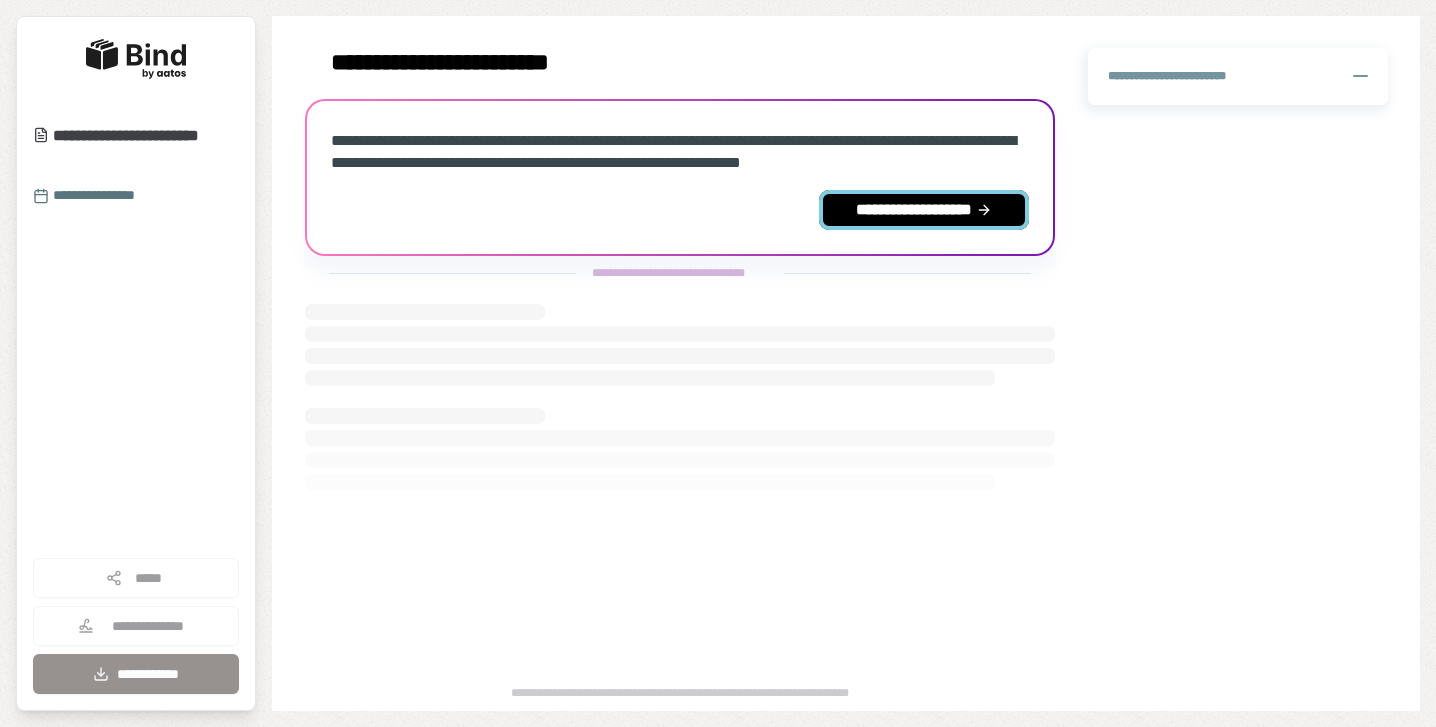 click on "**********" at bounding box center [924, 210] 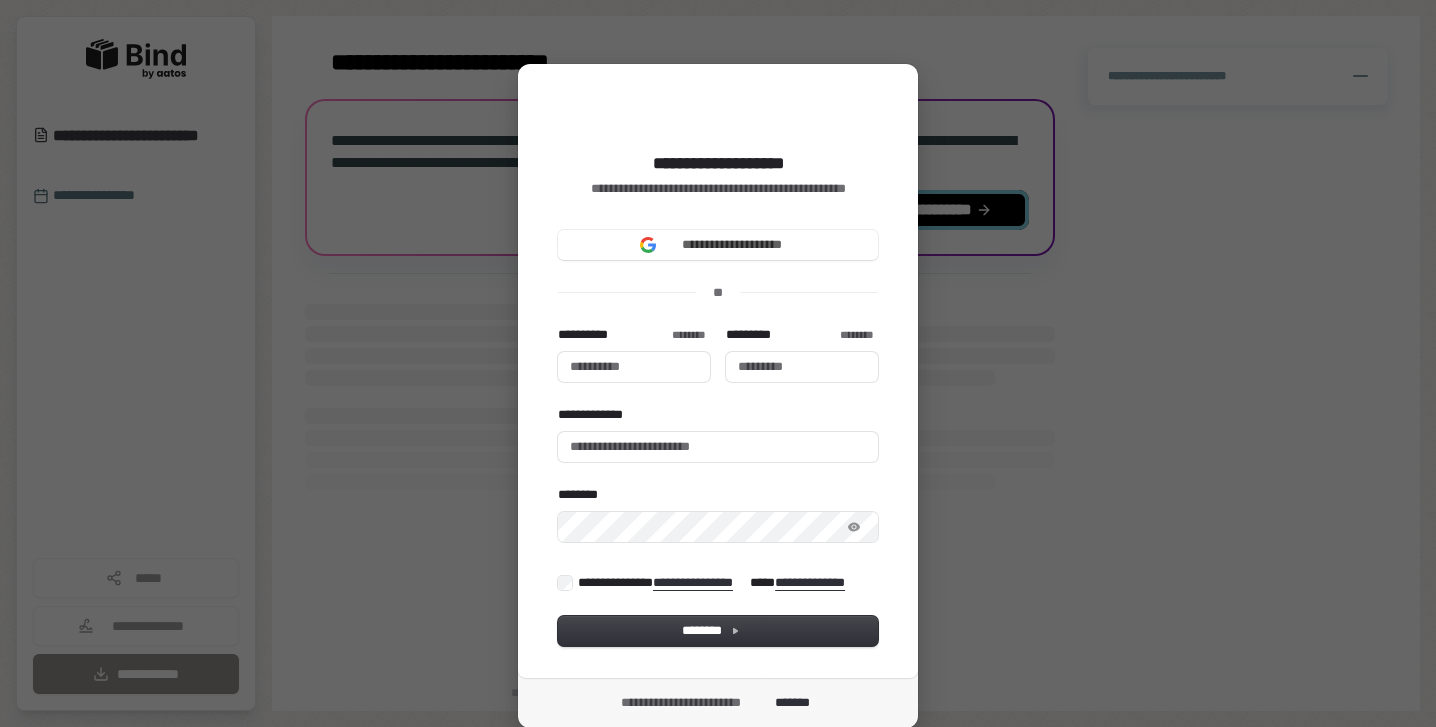 type 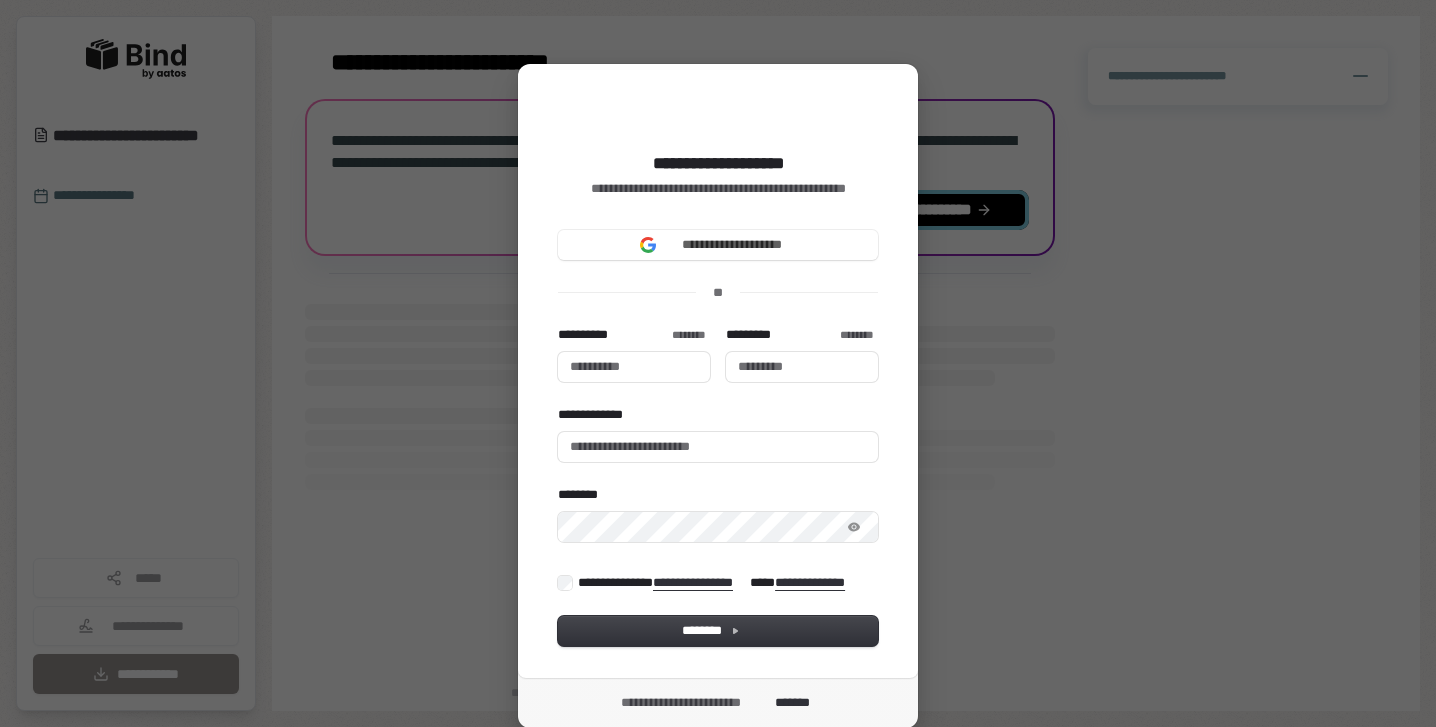 type 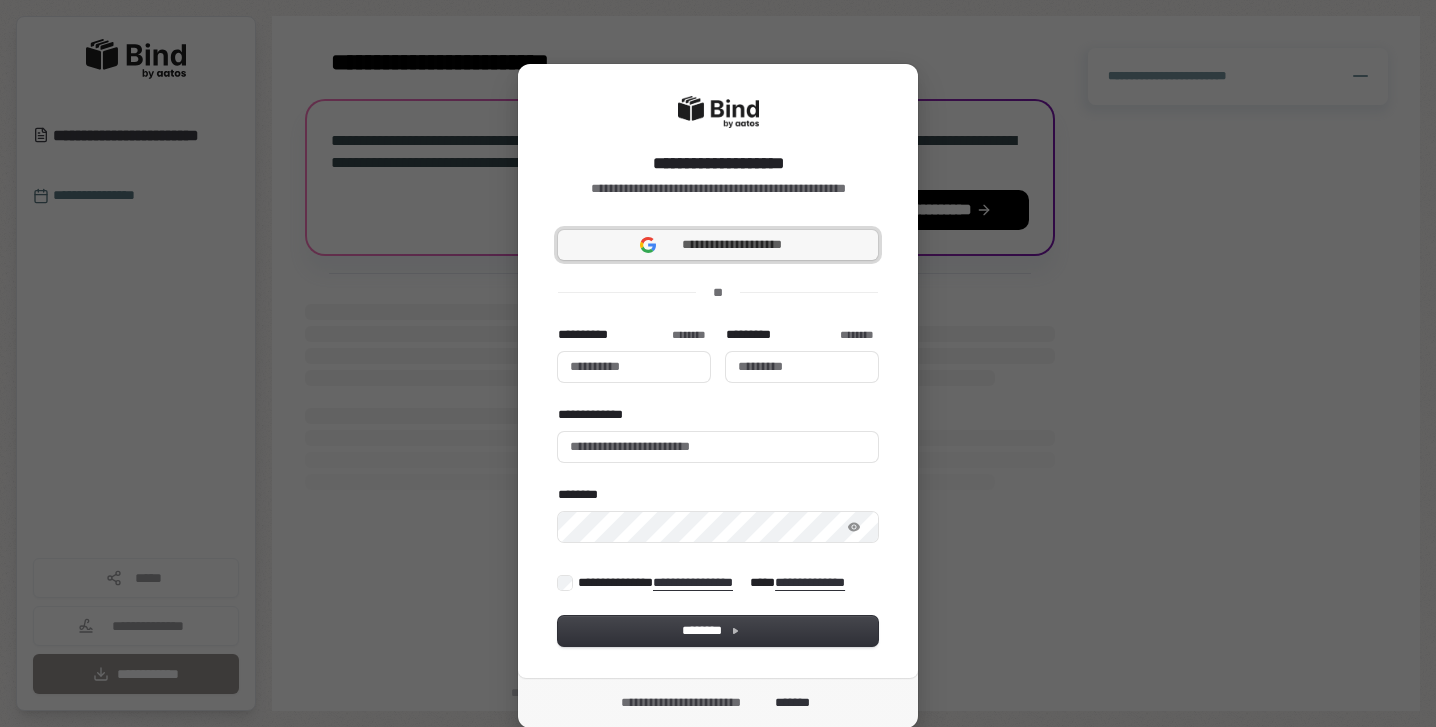 click on "**********" at bounding box center [732, 245] 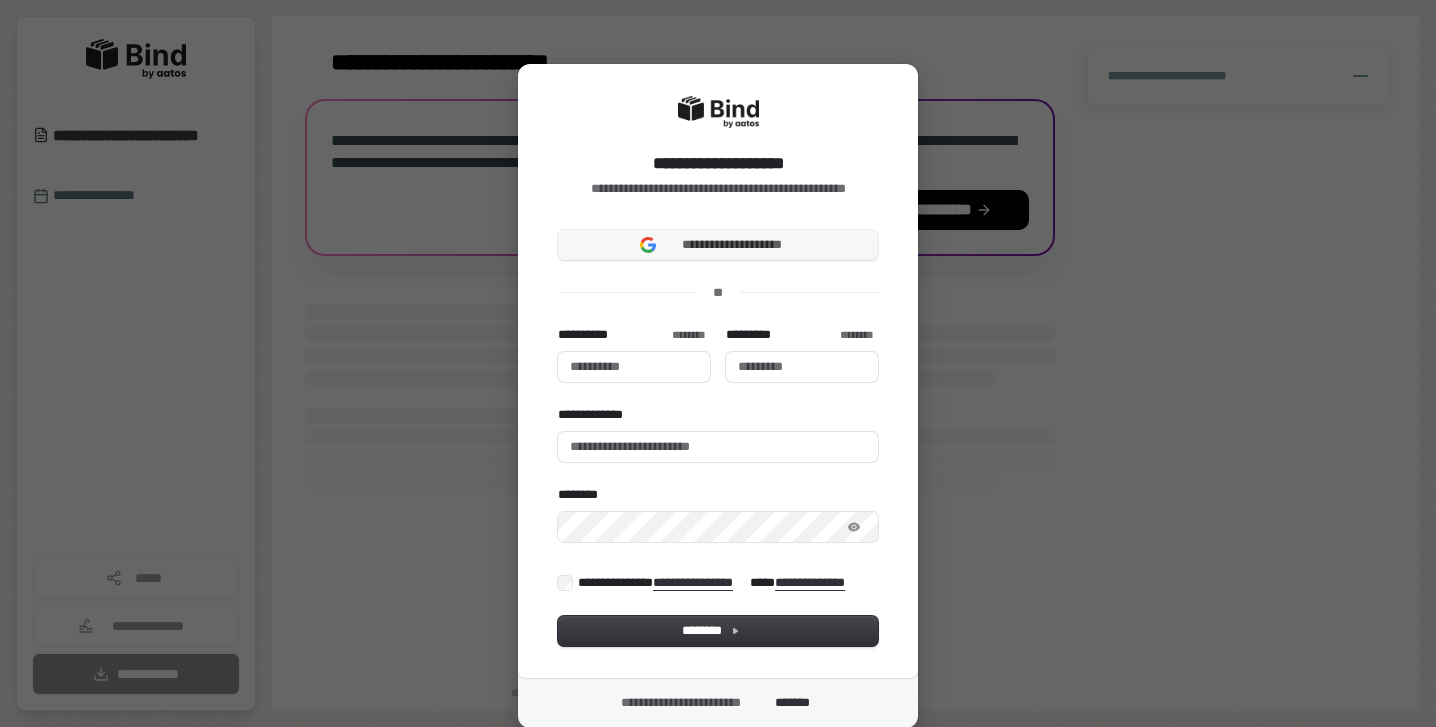 type 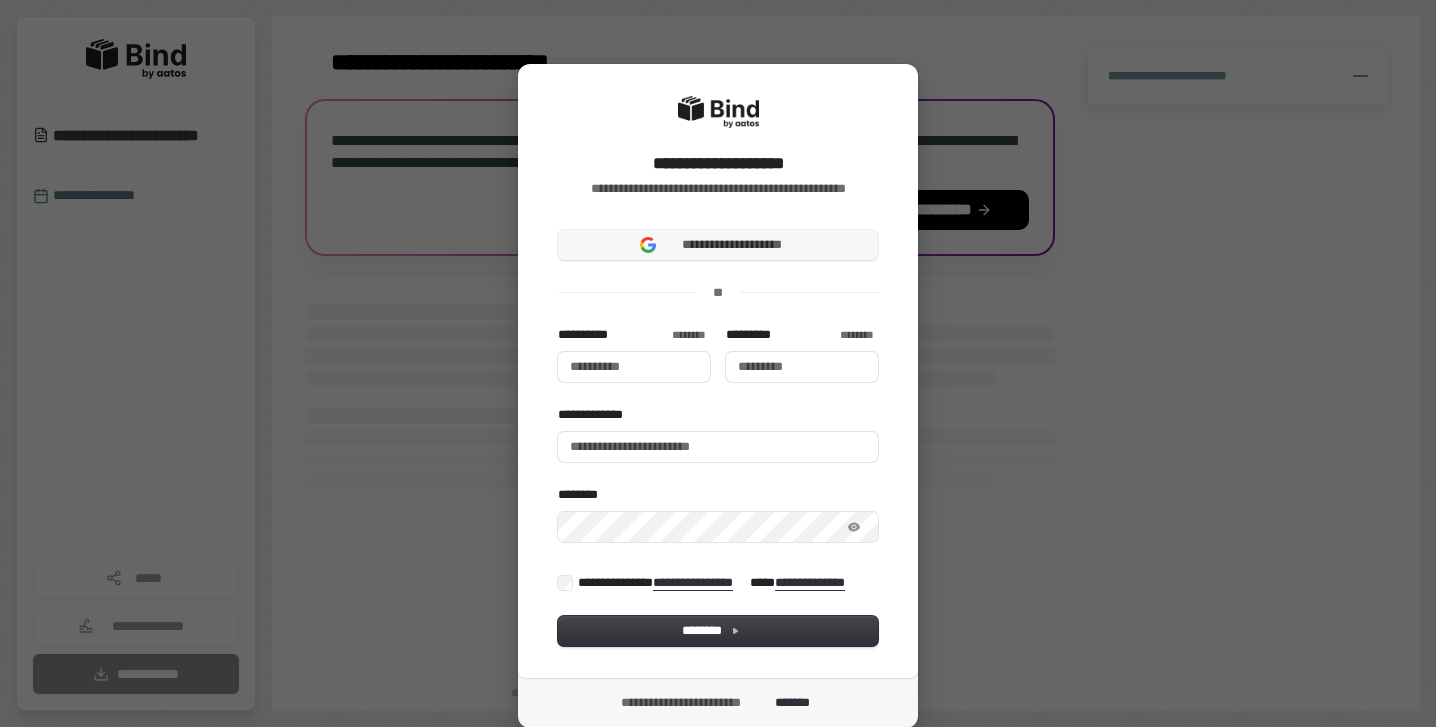 type 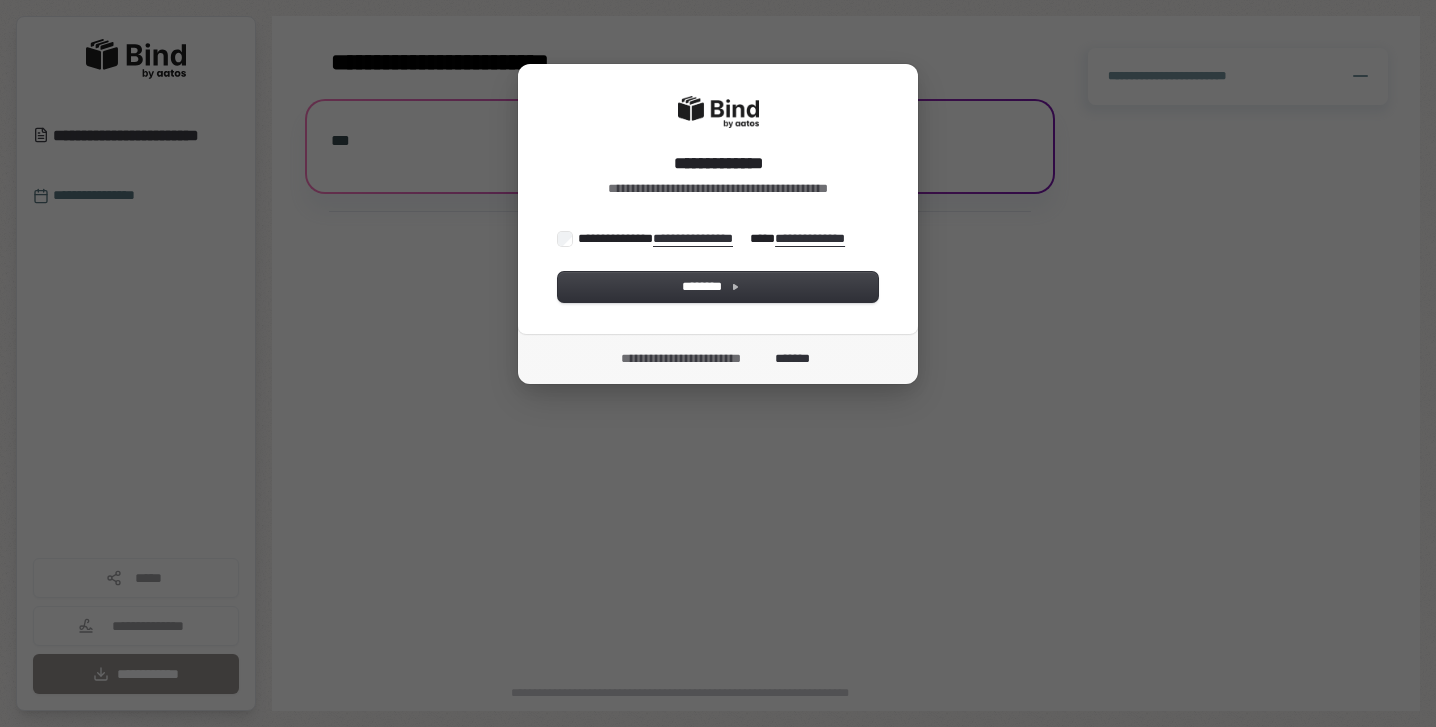 scroll, scrollTop: 0, scrollLeft: 0, axis: both 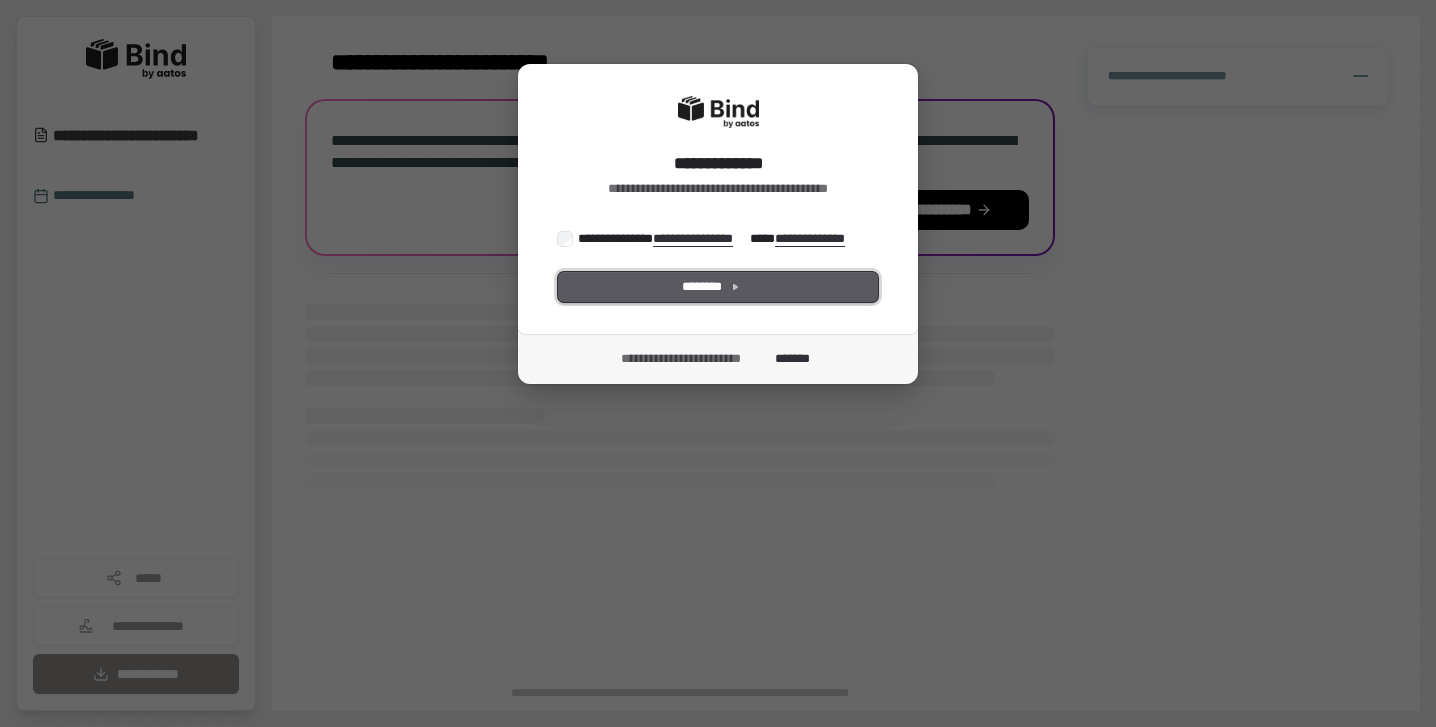click on "********" at bounding box center (718, 287) 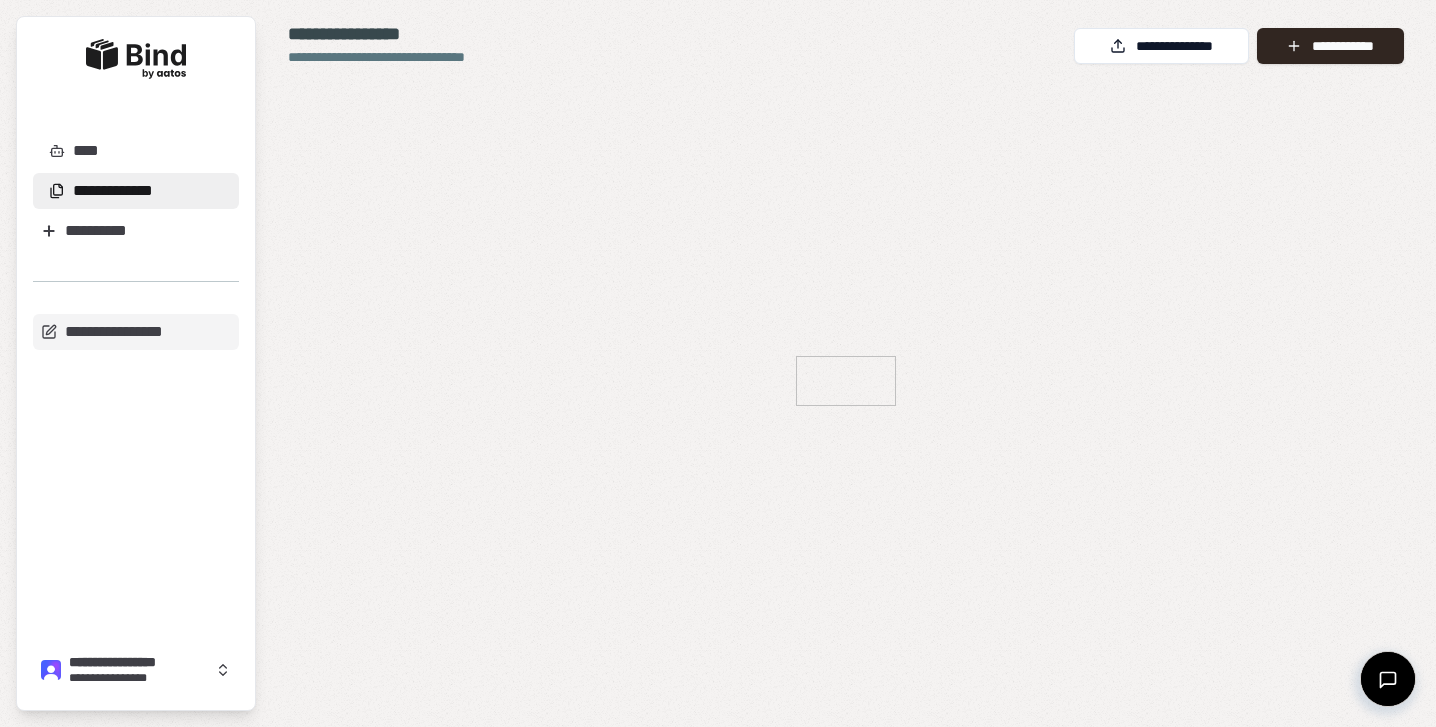 scroll, scrollTop: 0, scrollLeft: 0, axis: both 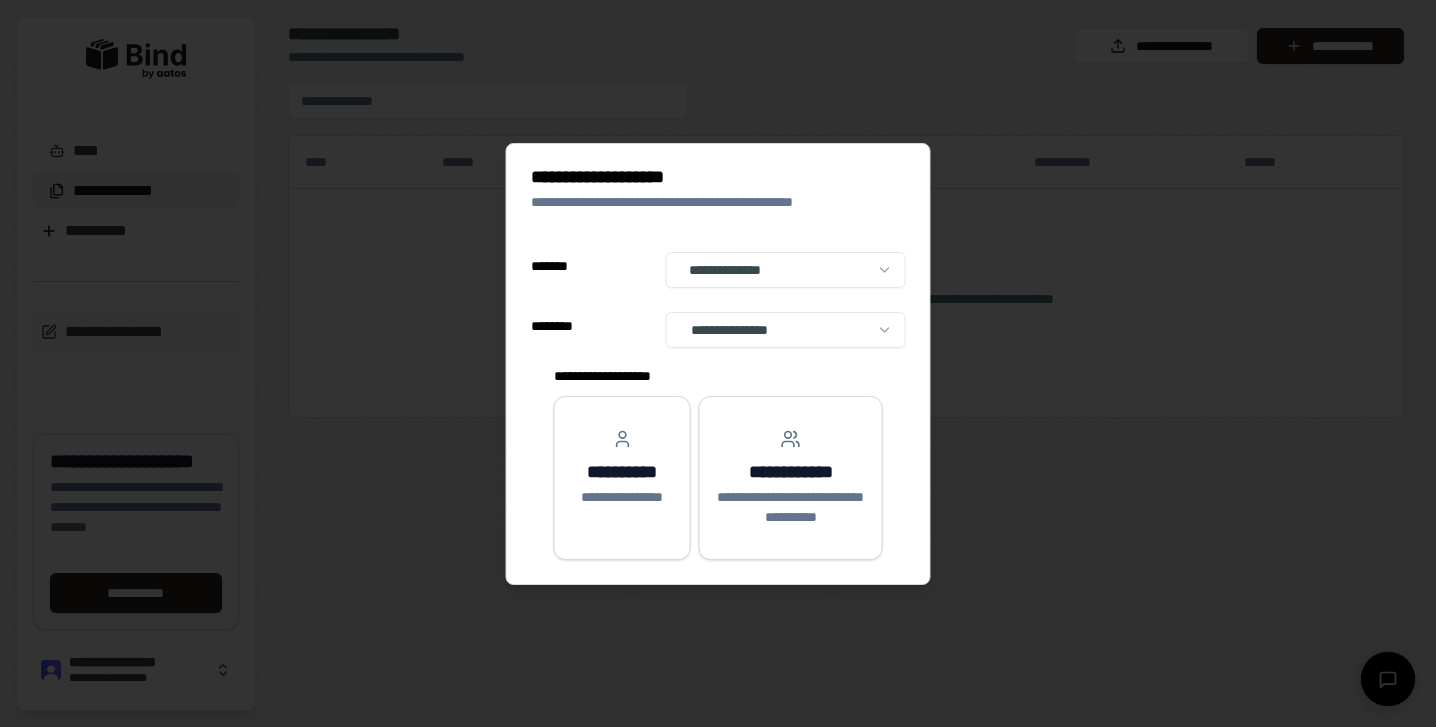 select on "**" 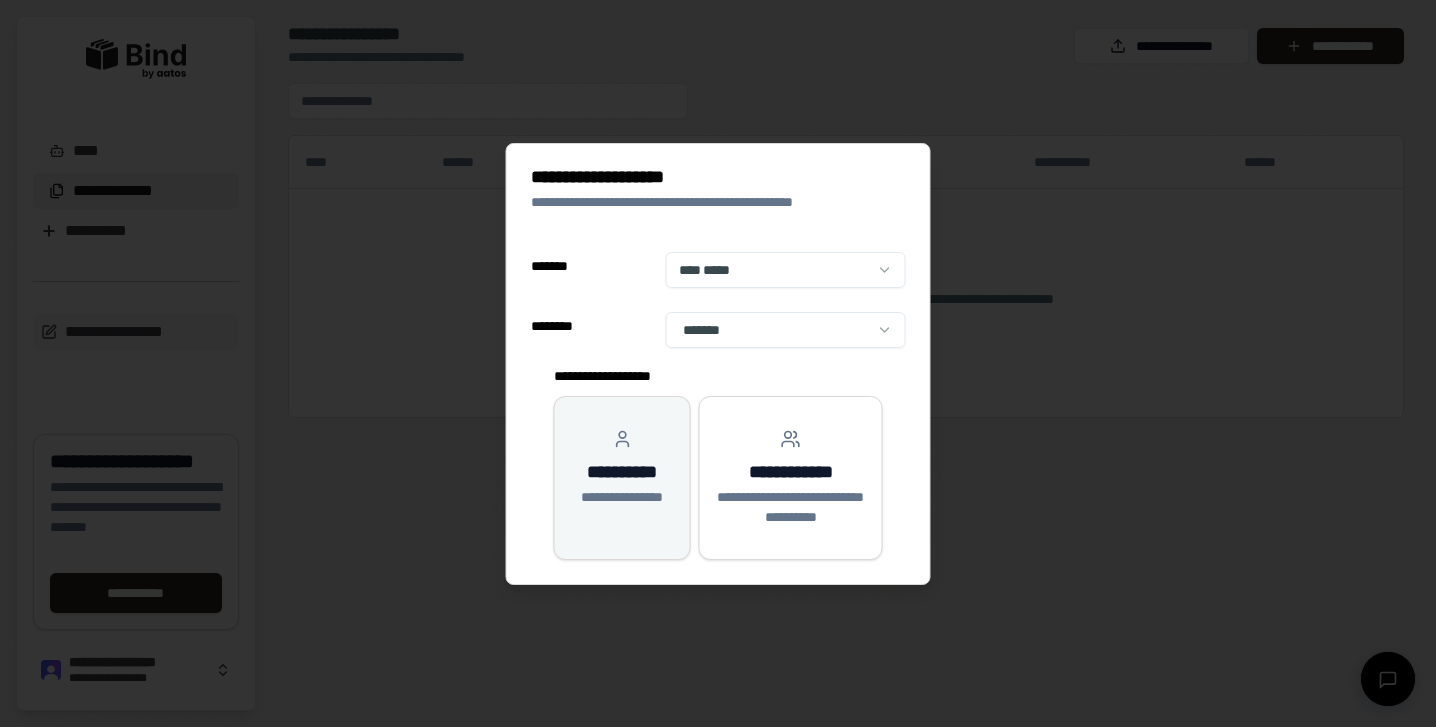 click on "**********" at bounding box center (622, 472) 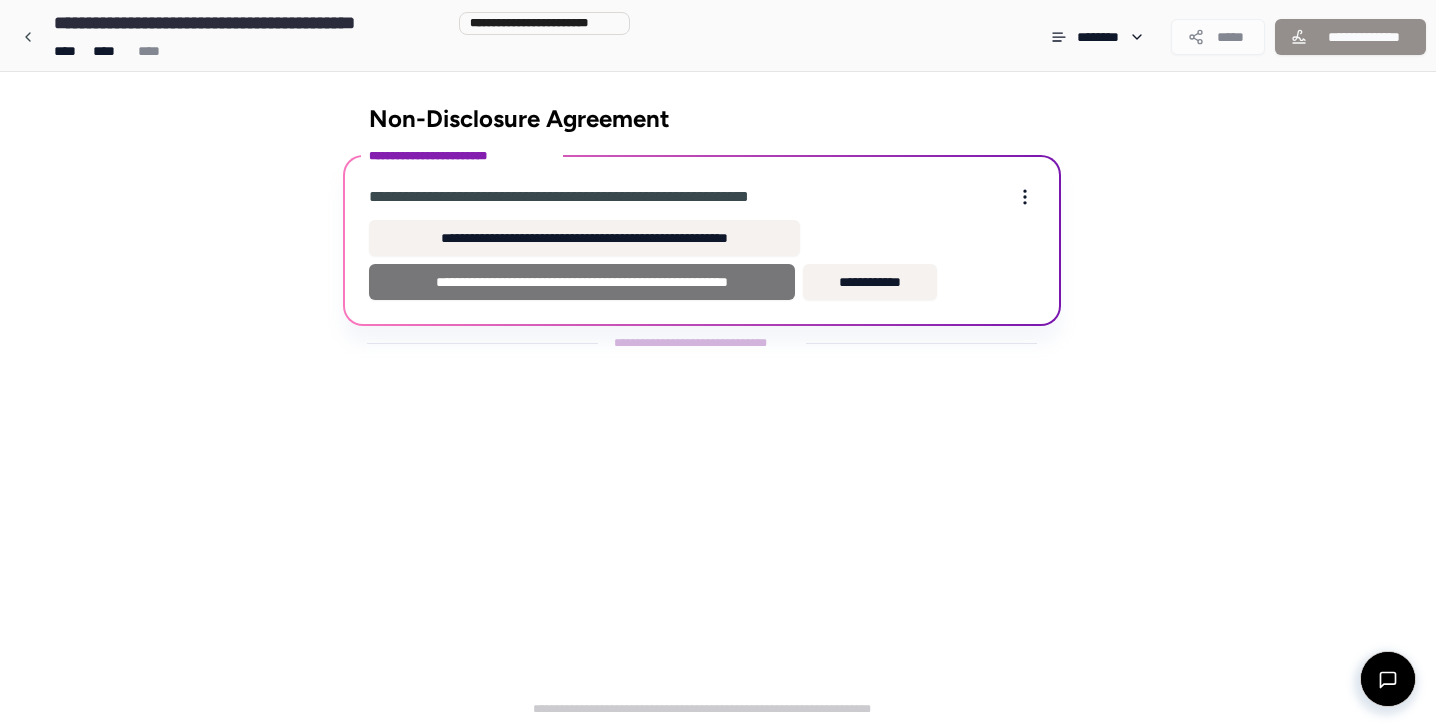 click on "**********" at bounding box center [582, 282] 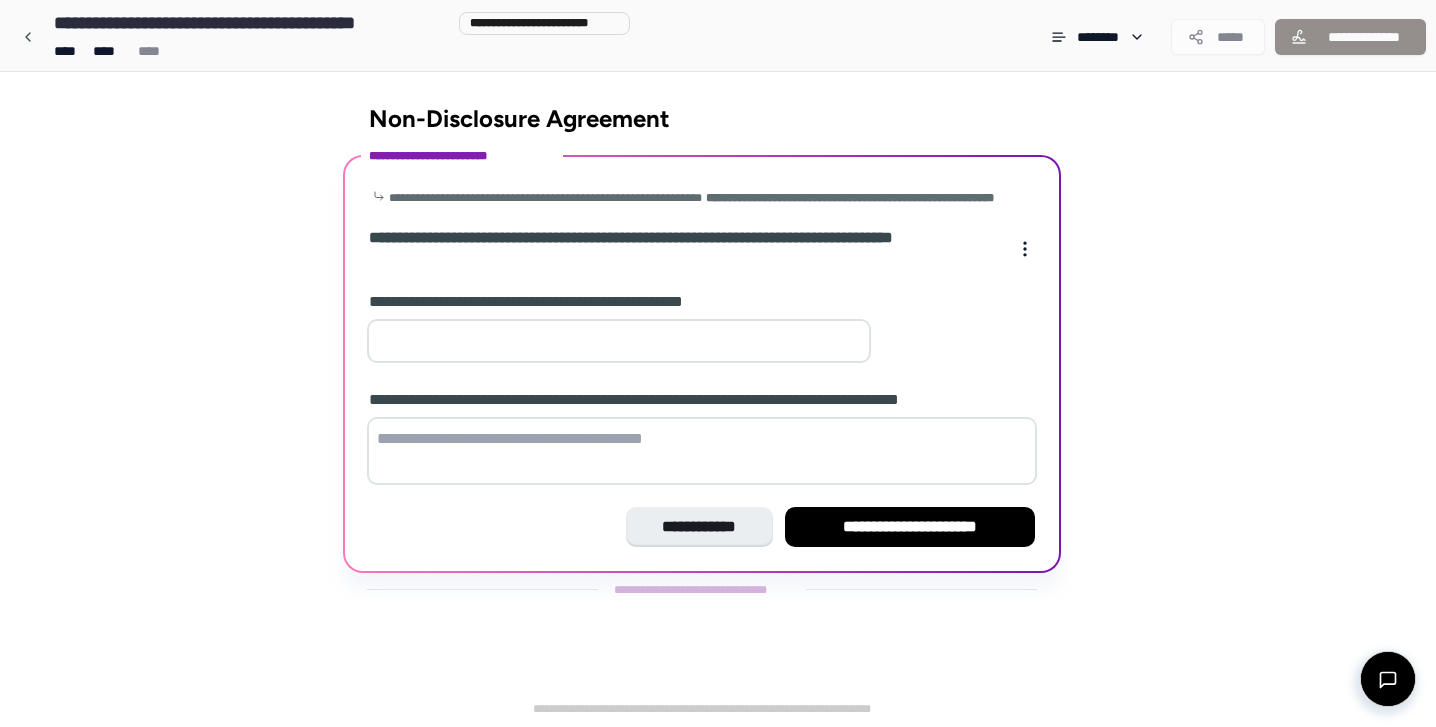 click at bounding box center (619, 341) 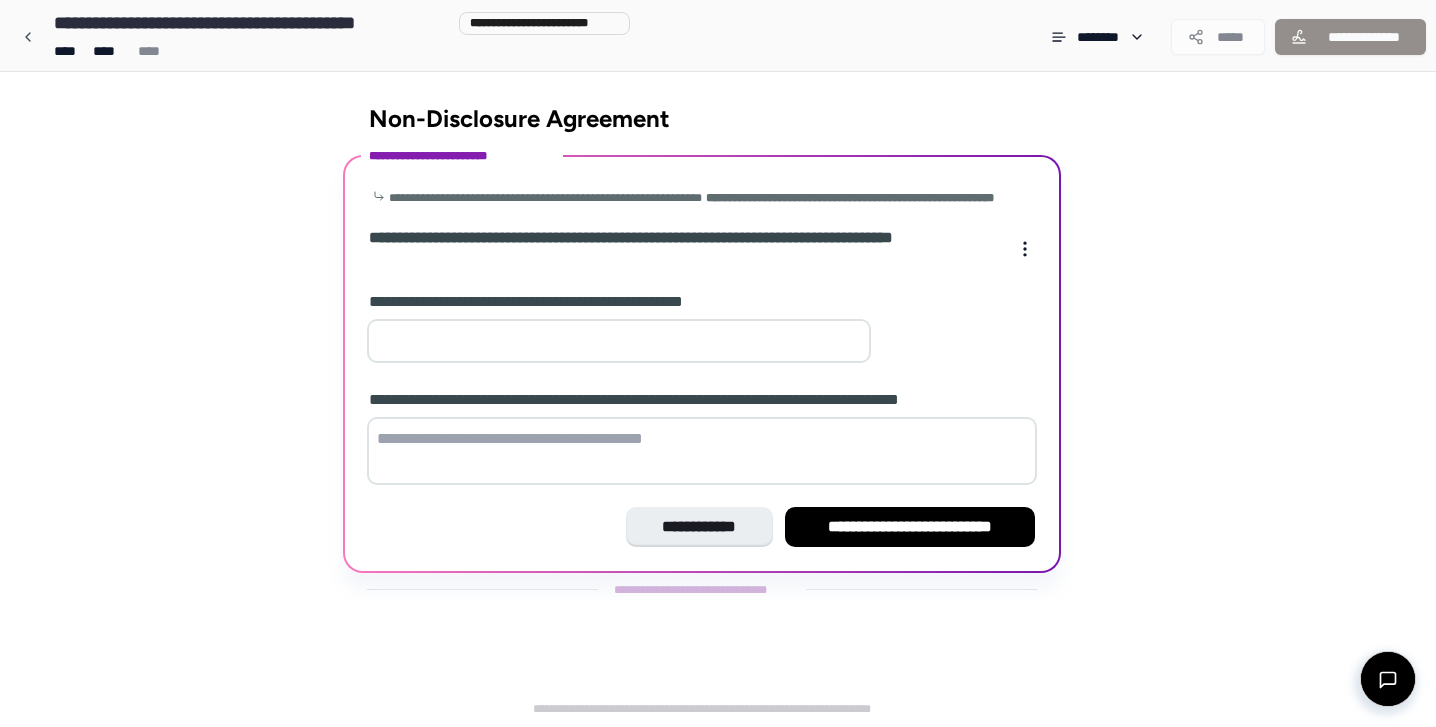 type on "*" 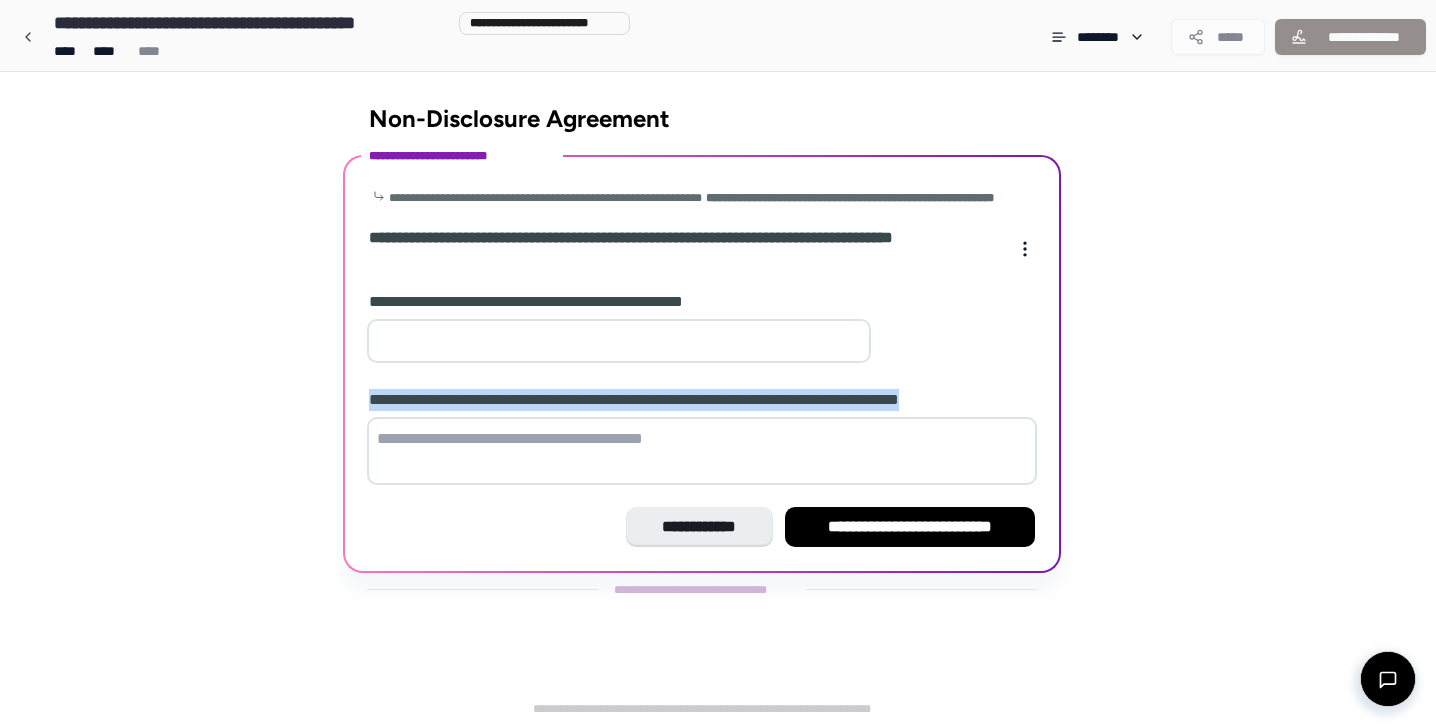 drag, startPoint x: 369, startPoint y: 415, endPoint x: 1019, endPoint y: 411, distance: 650.0123 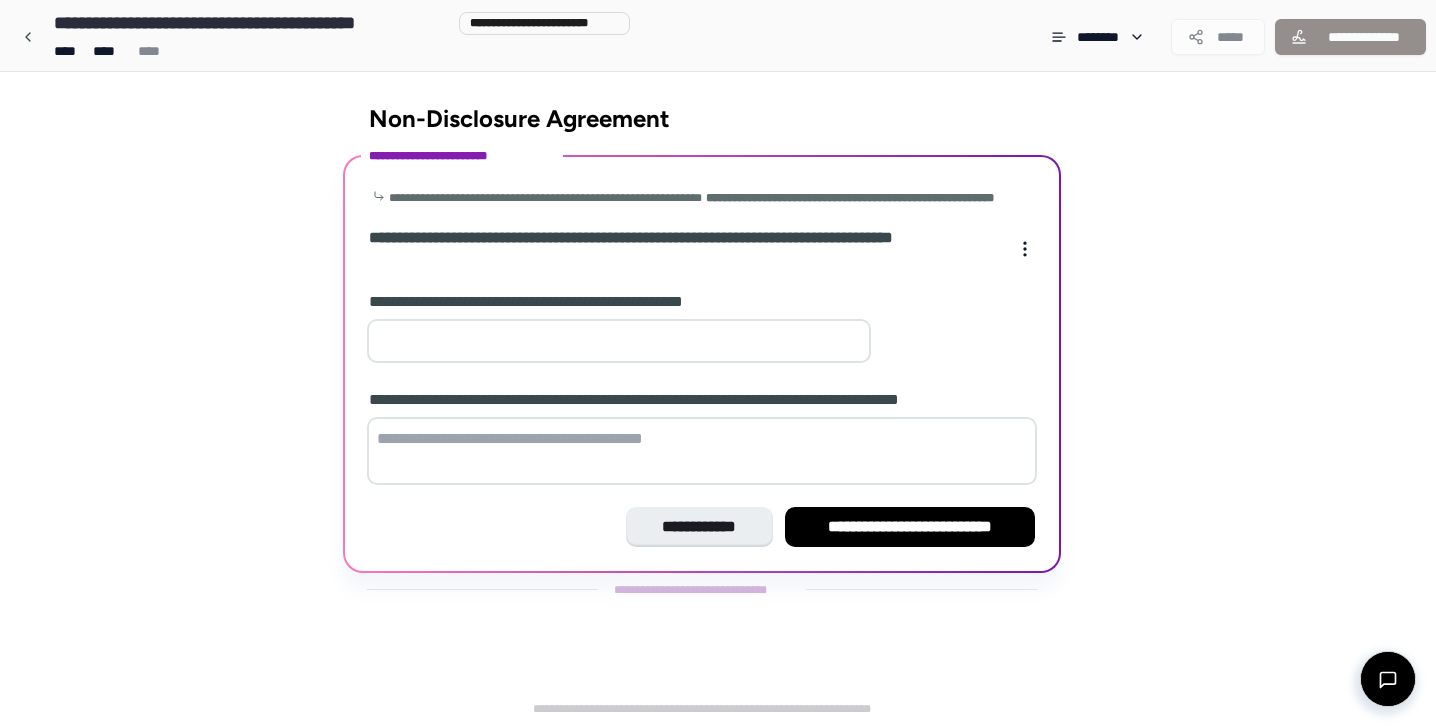 click at bounding box center (702, 451) 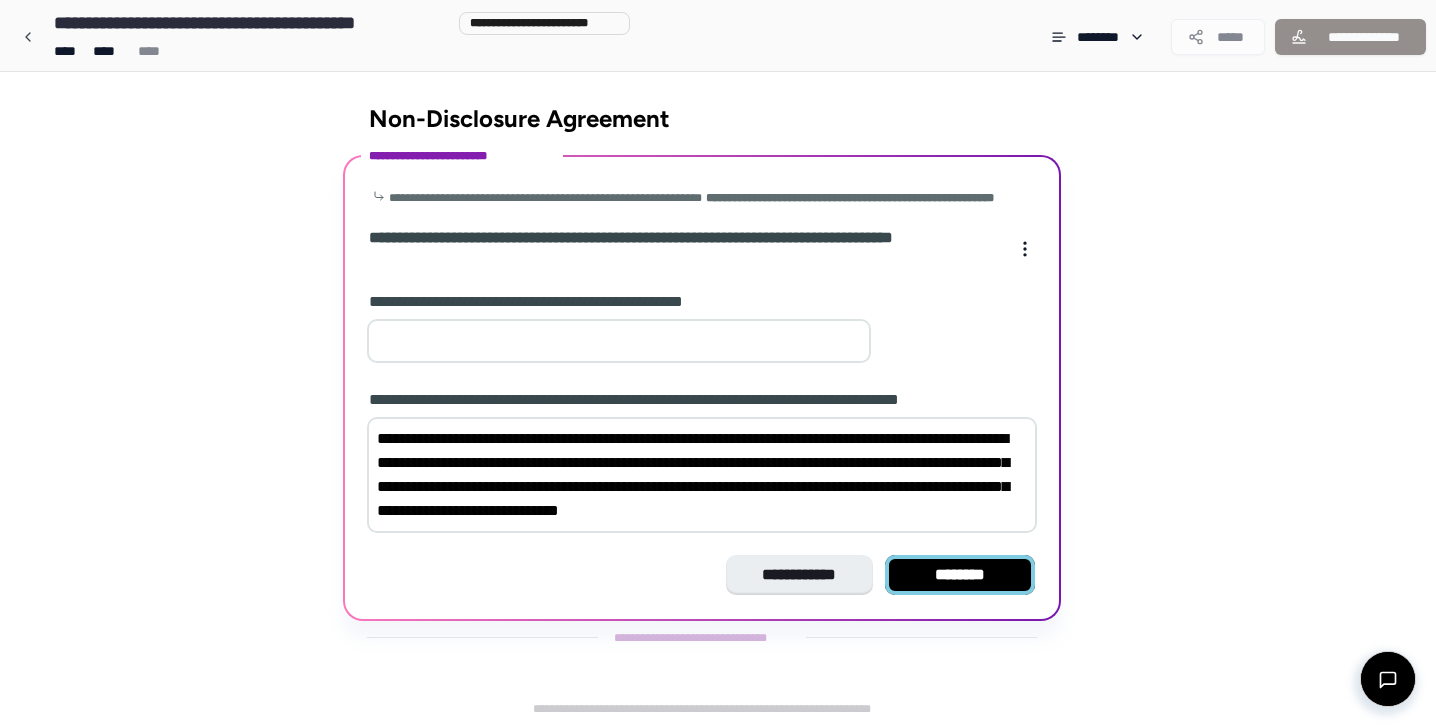 type on "**********" 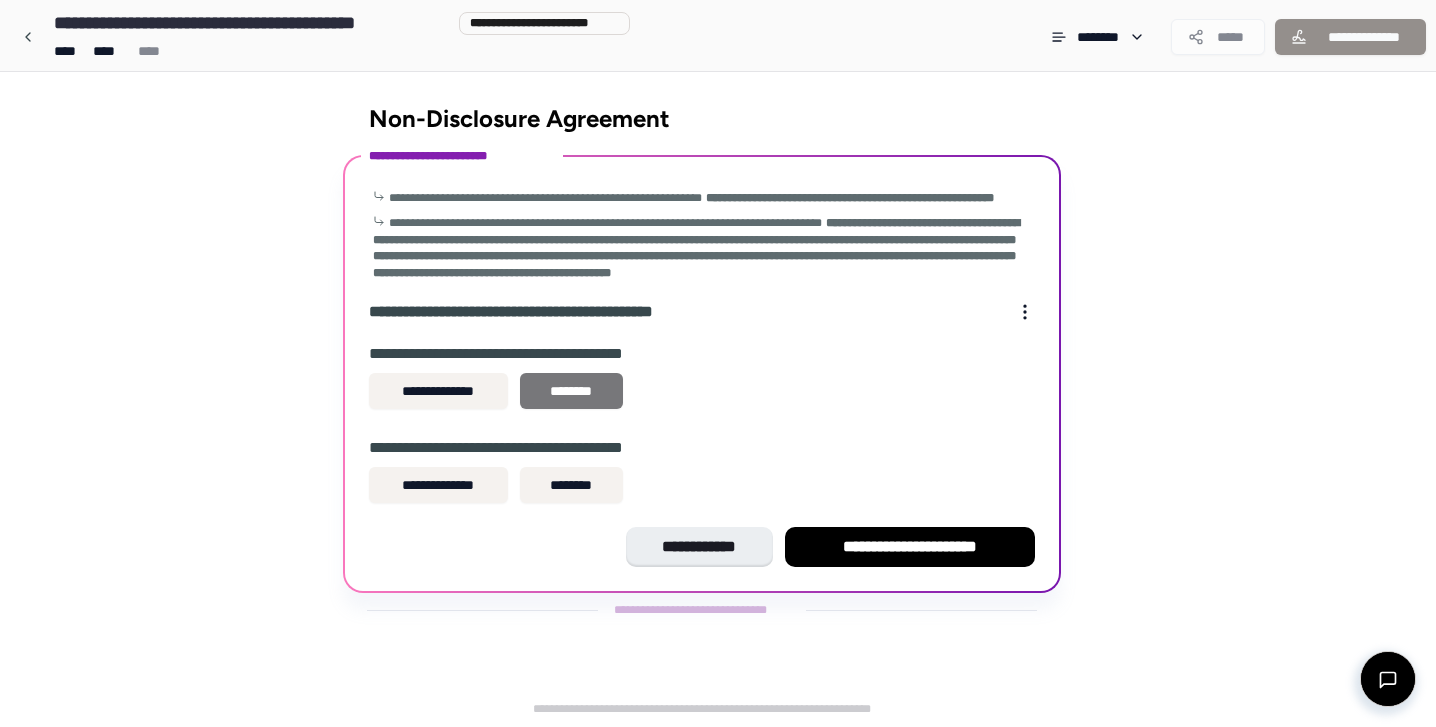 click on "********" at bounding box center (571, 391) 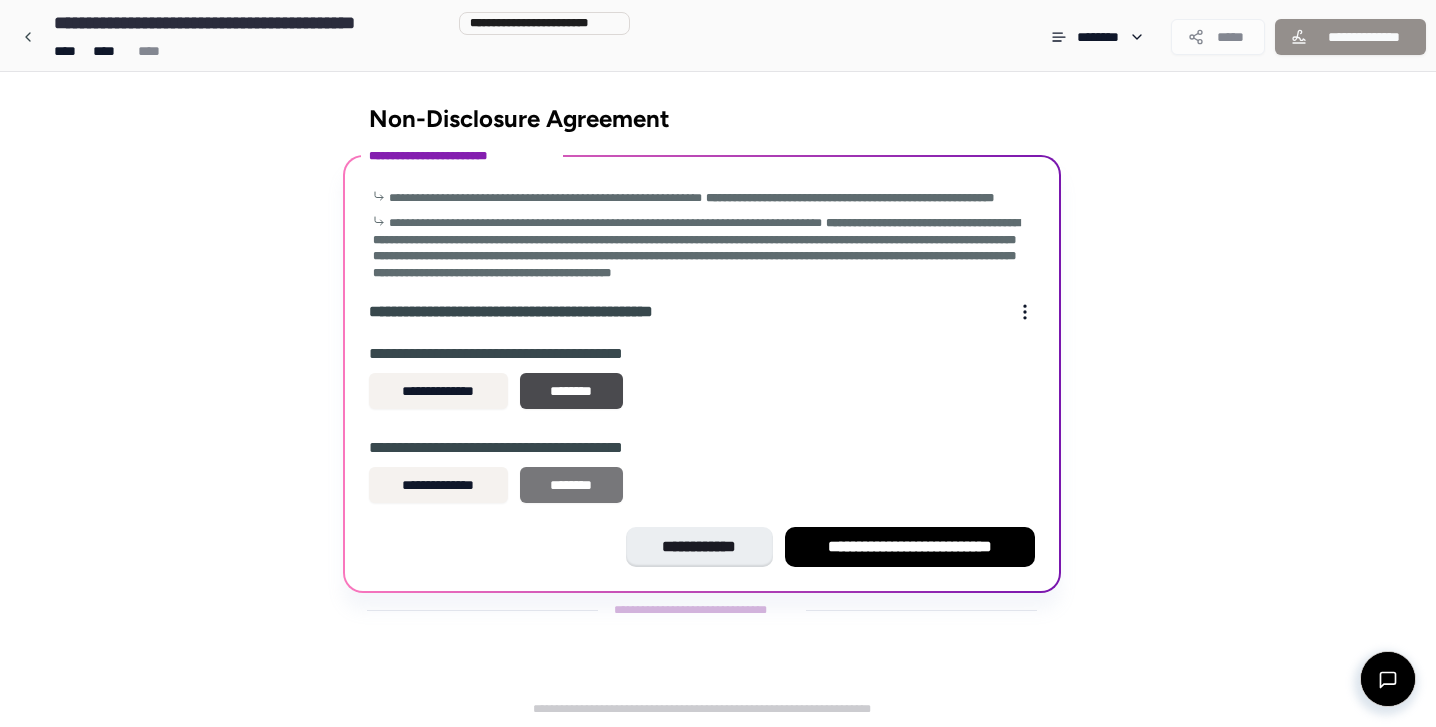 click on "********" at bounding box center [571, 485] 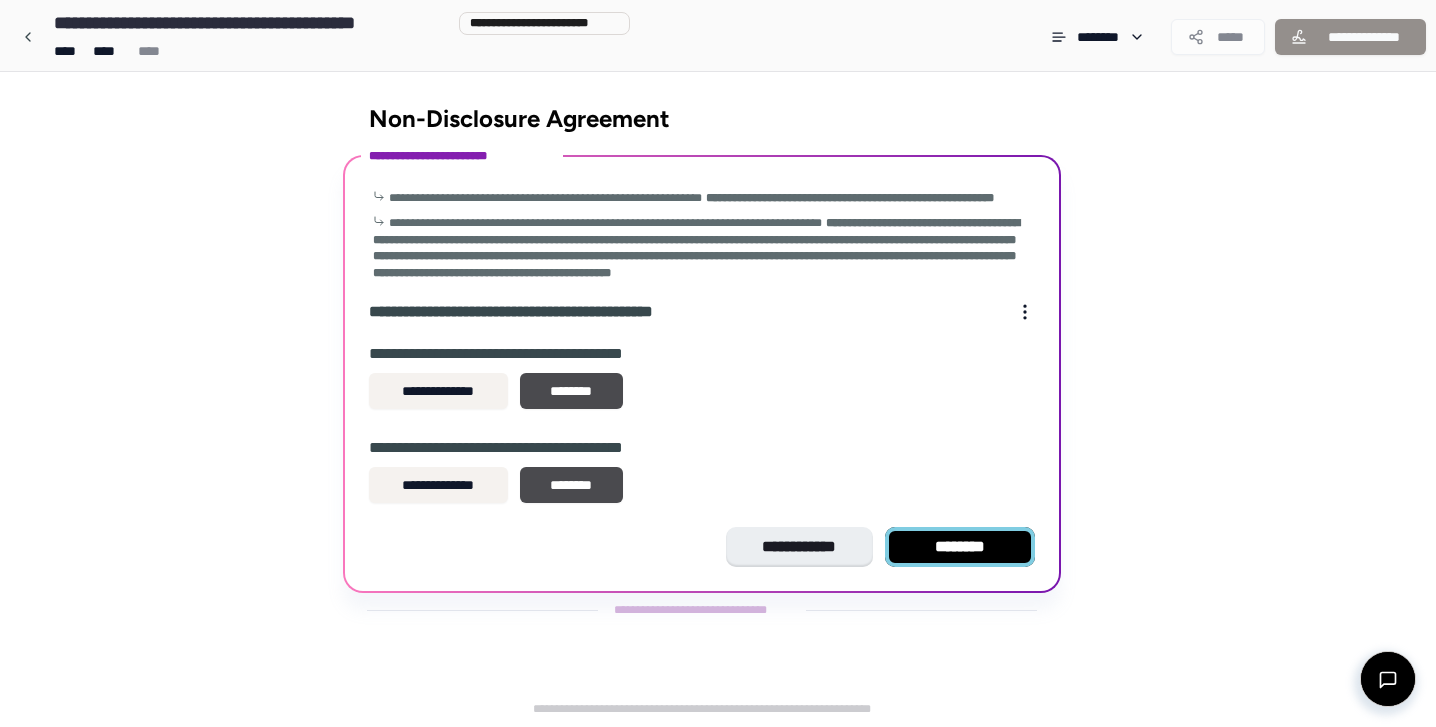 click on "********" at bounding box center (960, 547) 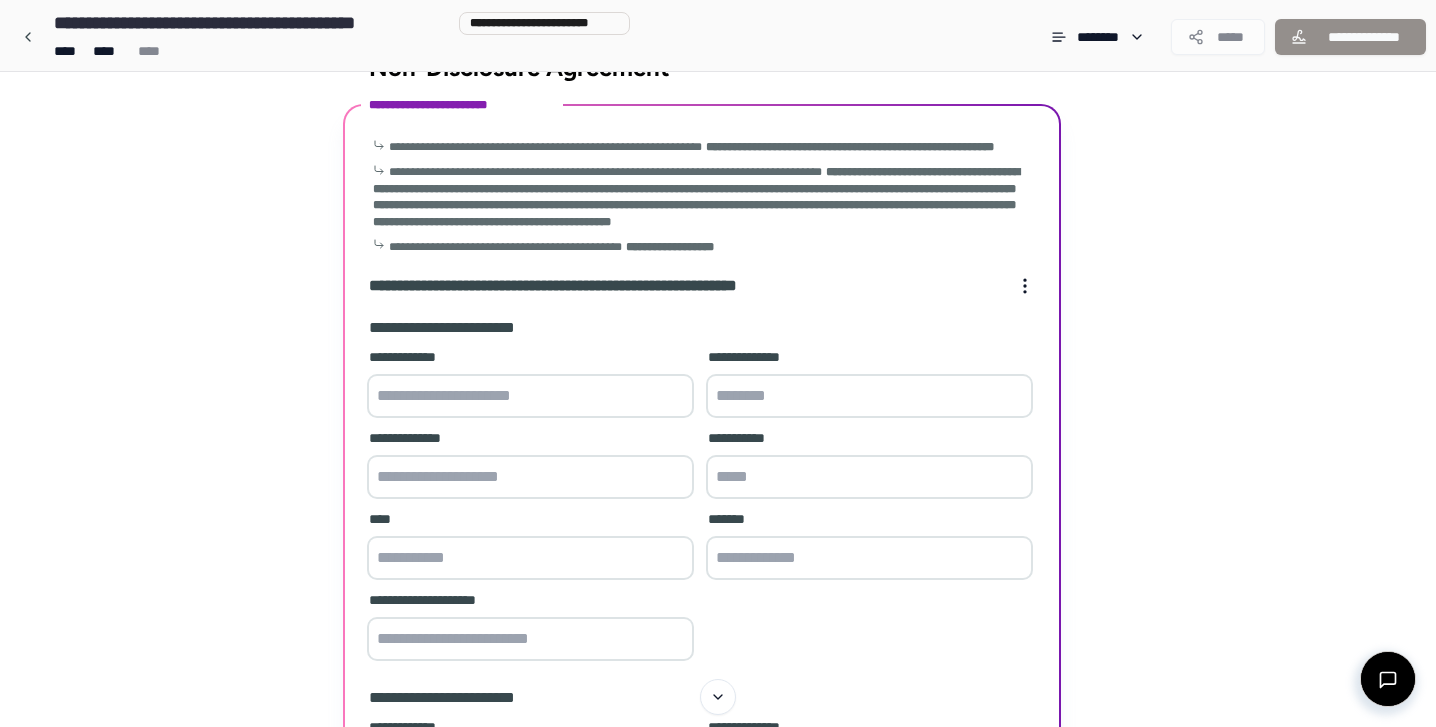 scroll, scrollTop: 0, scrollLeft: 0, axis: both 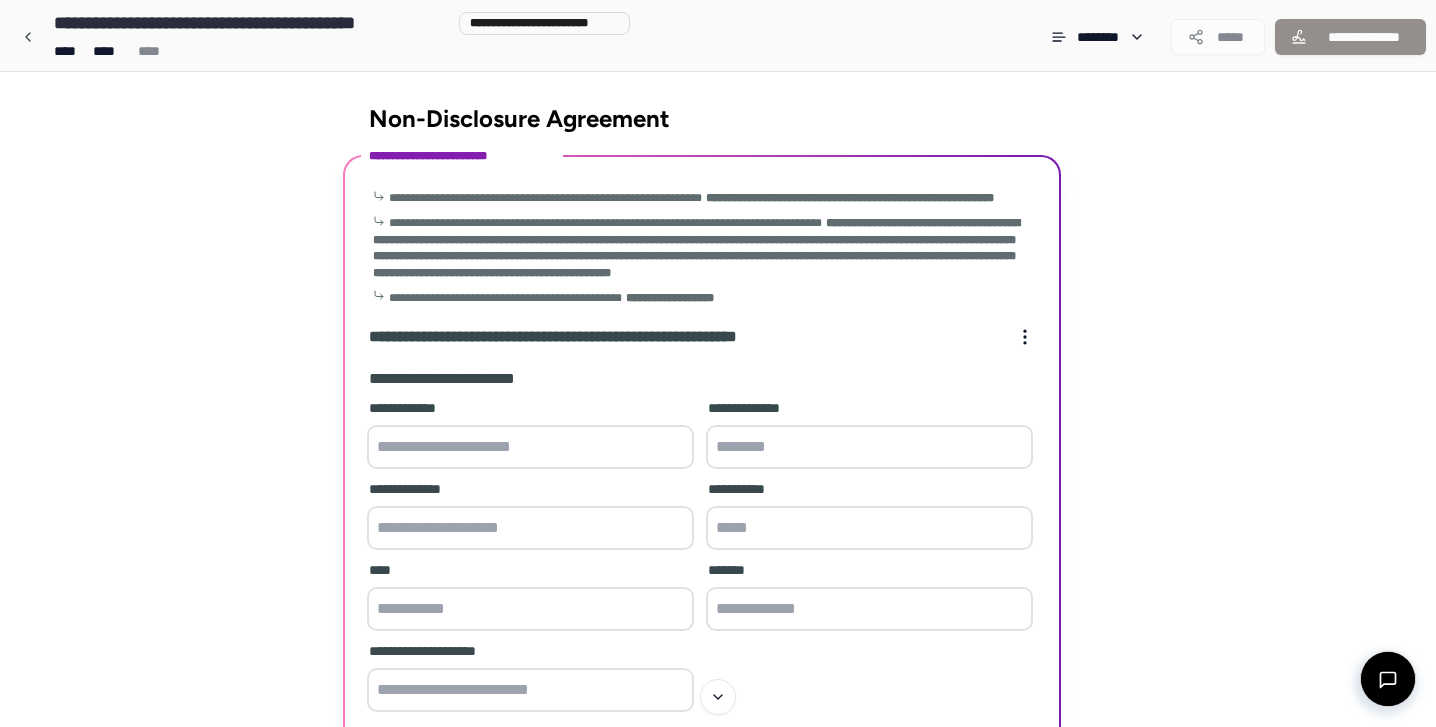 click at bounding box center [530, 447] 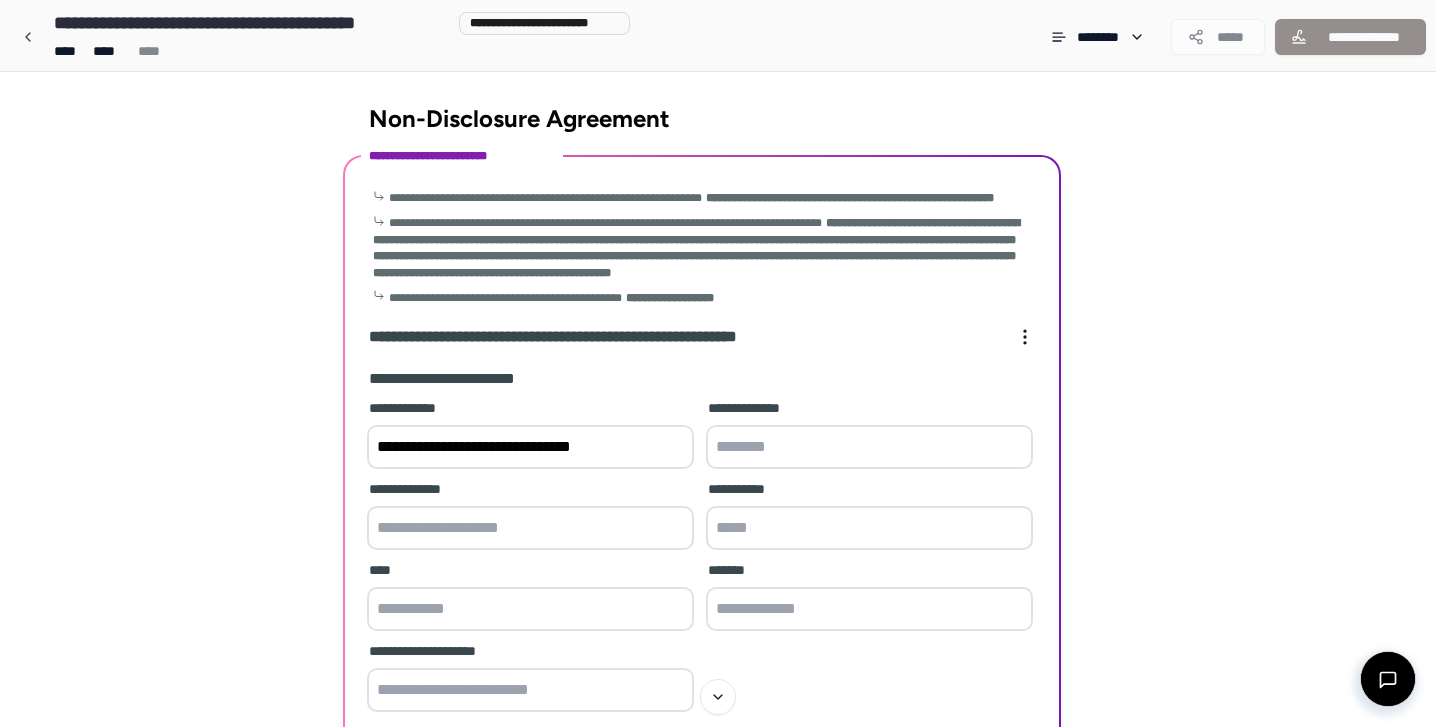 type on "**********" 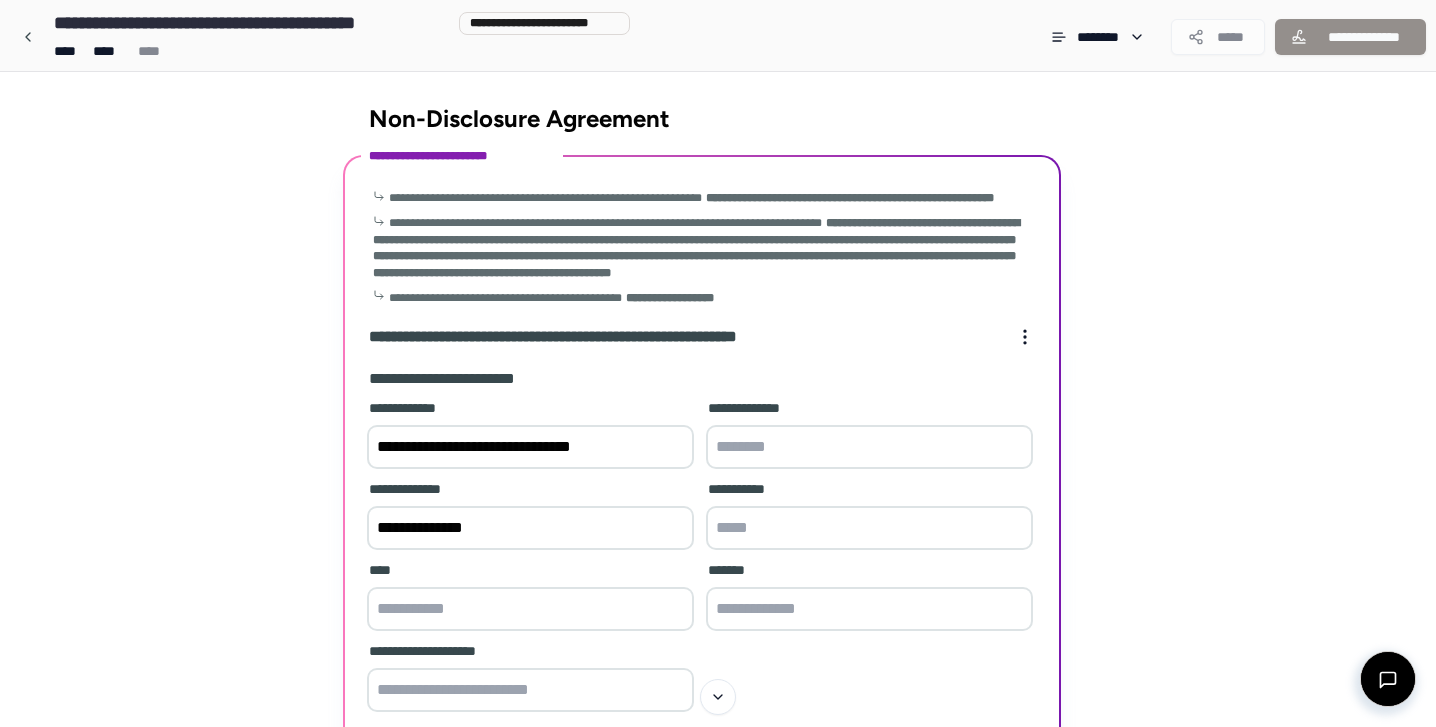 type on "**********" 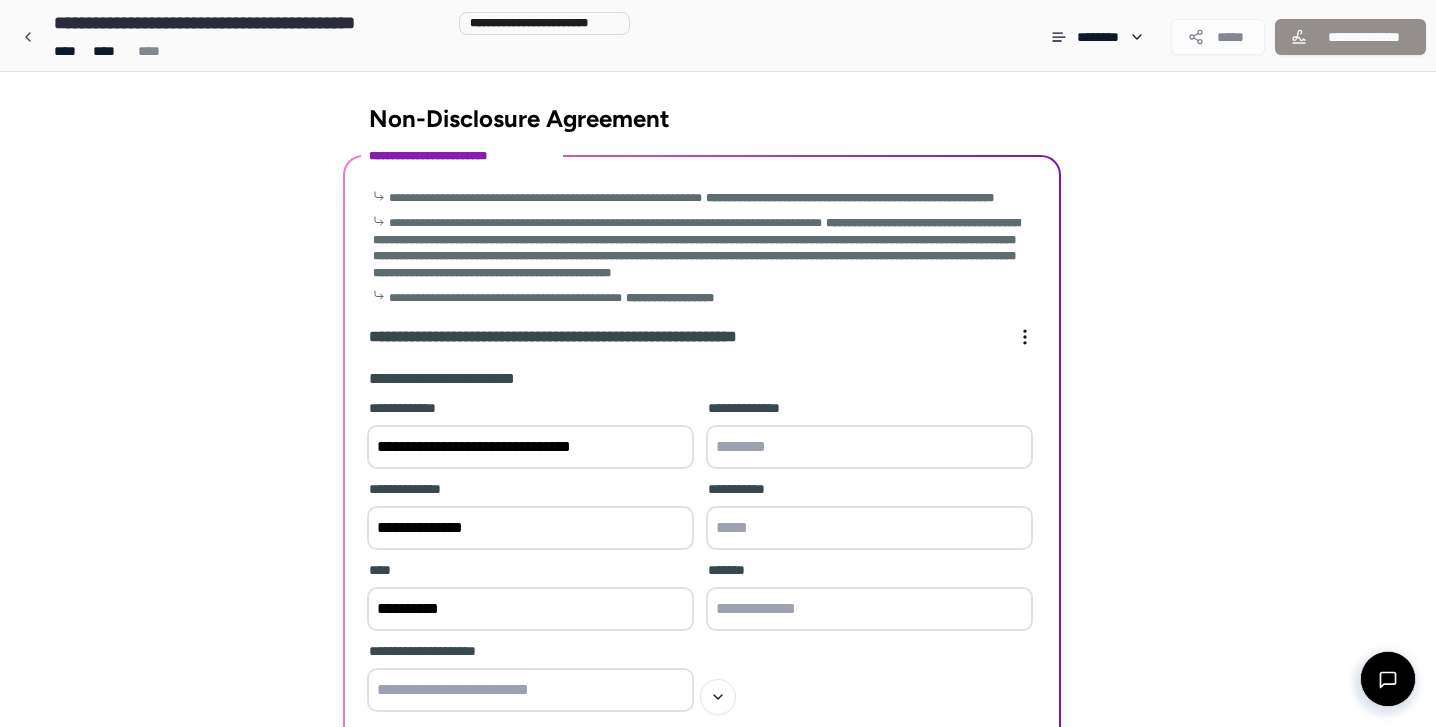 type on "**********" 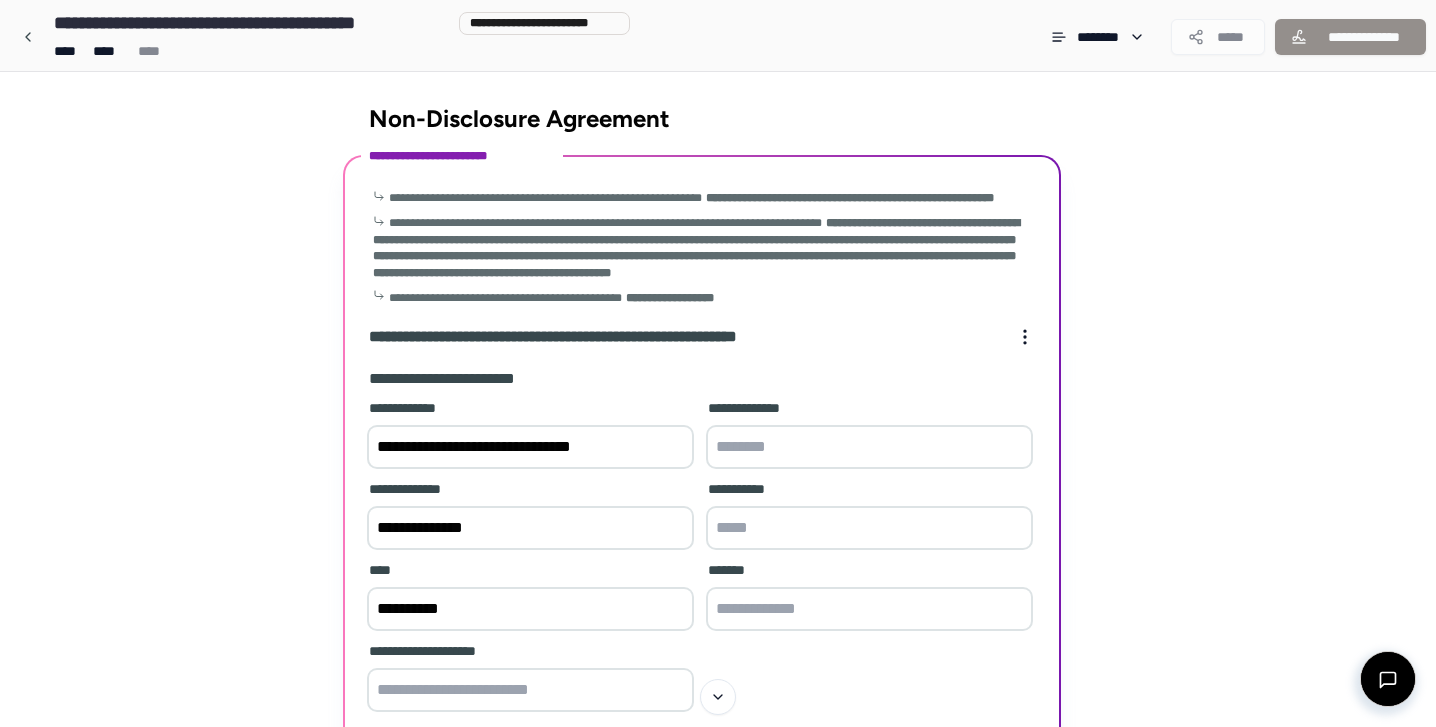 click at bounding box center (869, 609) 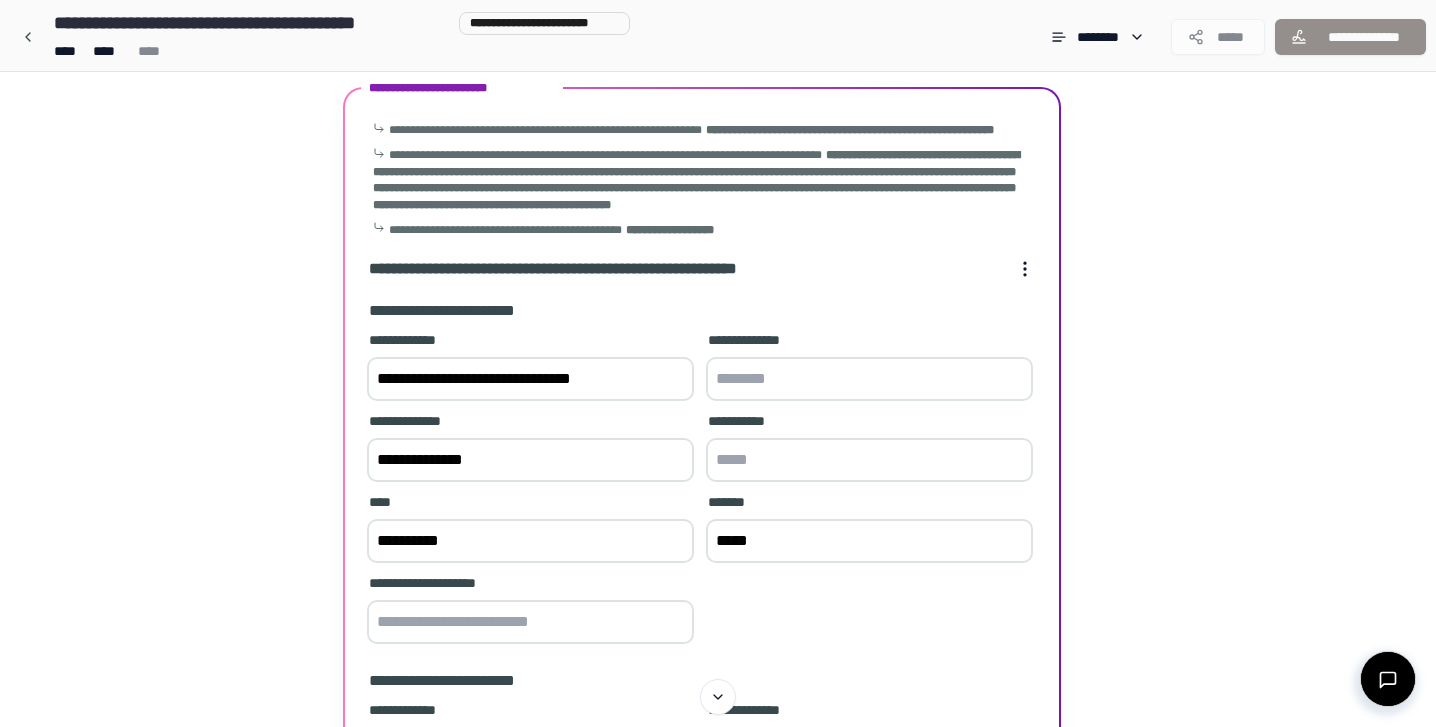 scroll, scrollTop: 103, scrollLeft: 0, axis: vertical 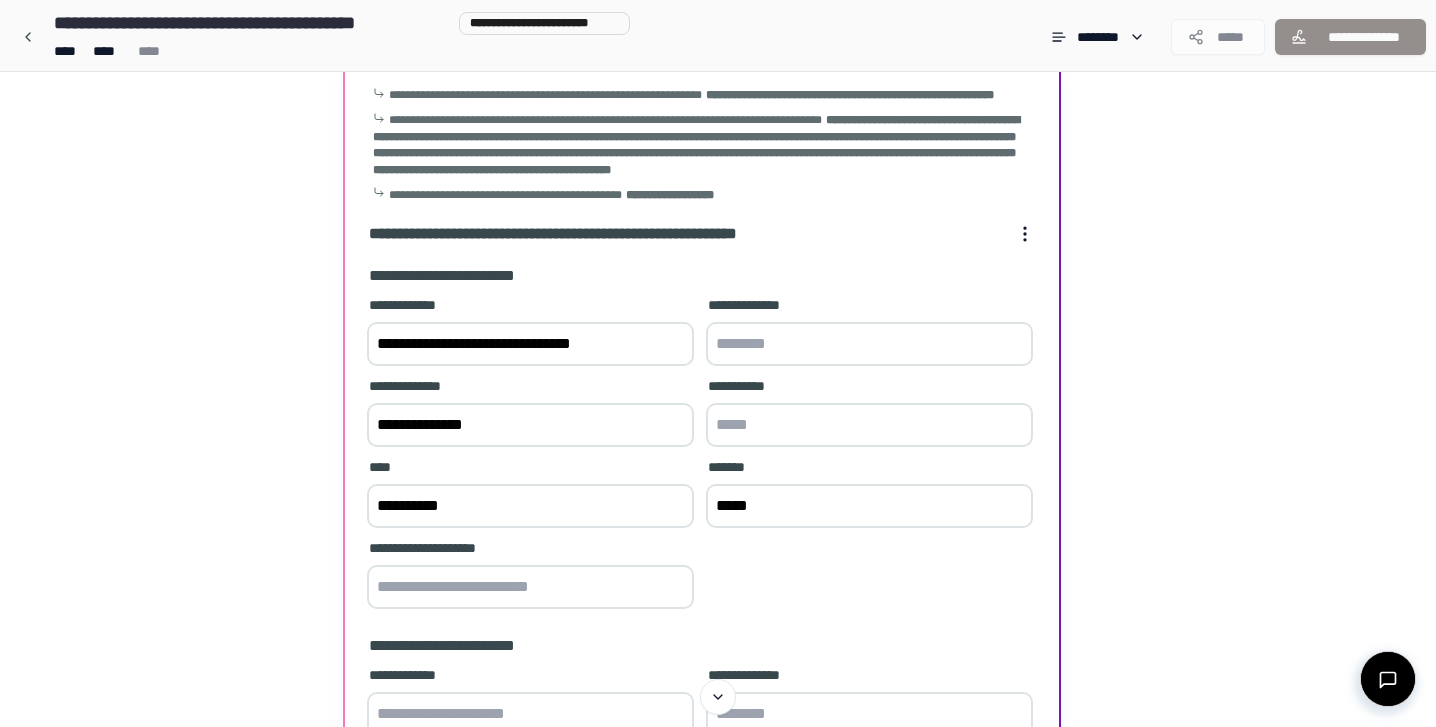type on "*****" 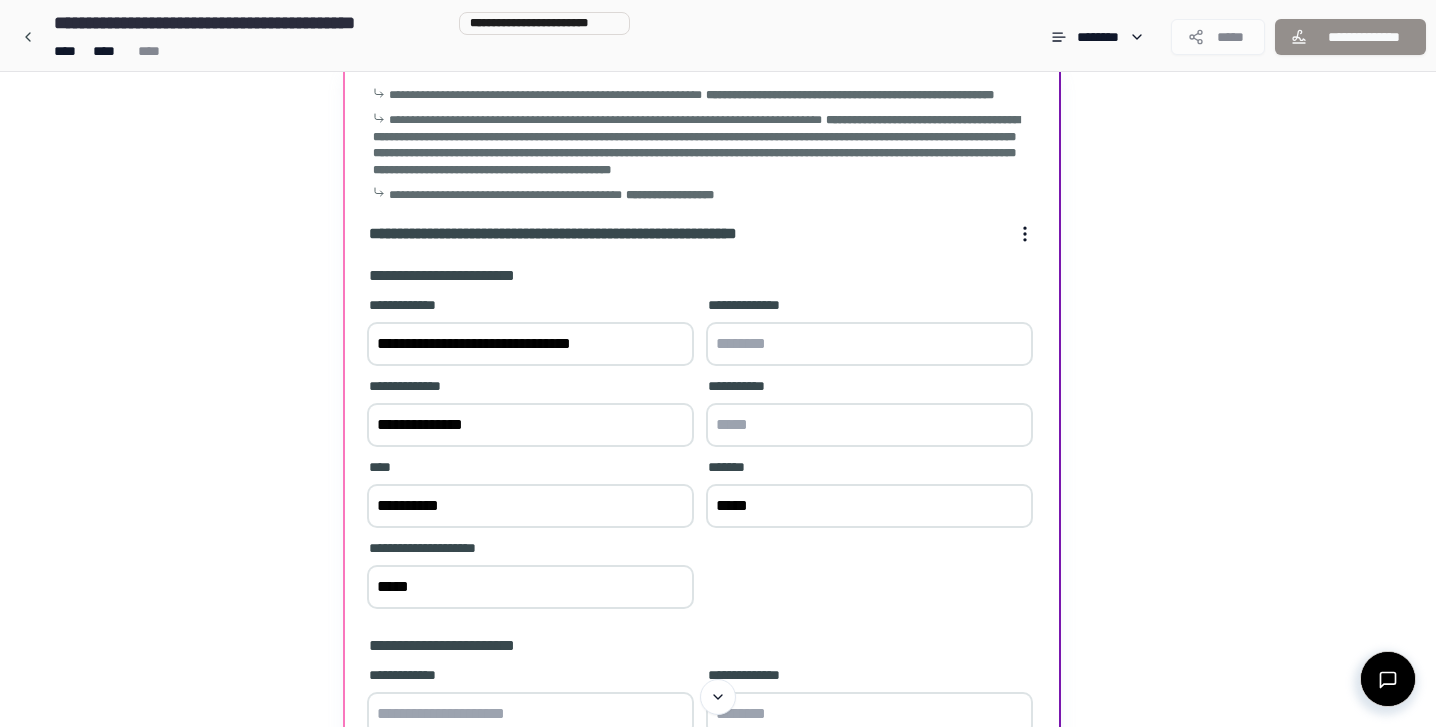click on "*****" at bounding box center (530, 587) 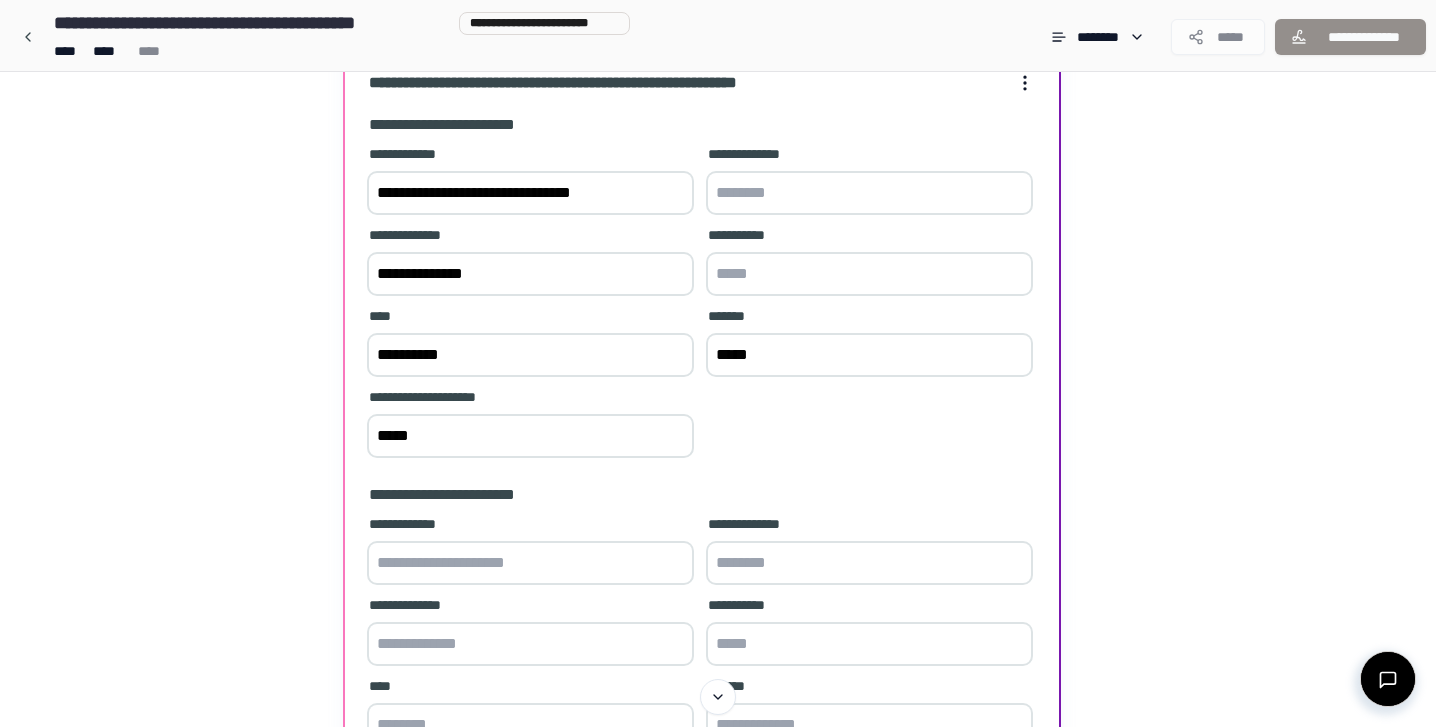 scroll, scrollTop: 293, scrollLeft: 0, axis: vertical 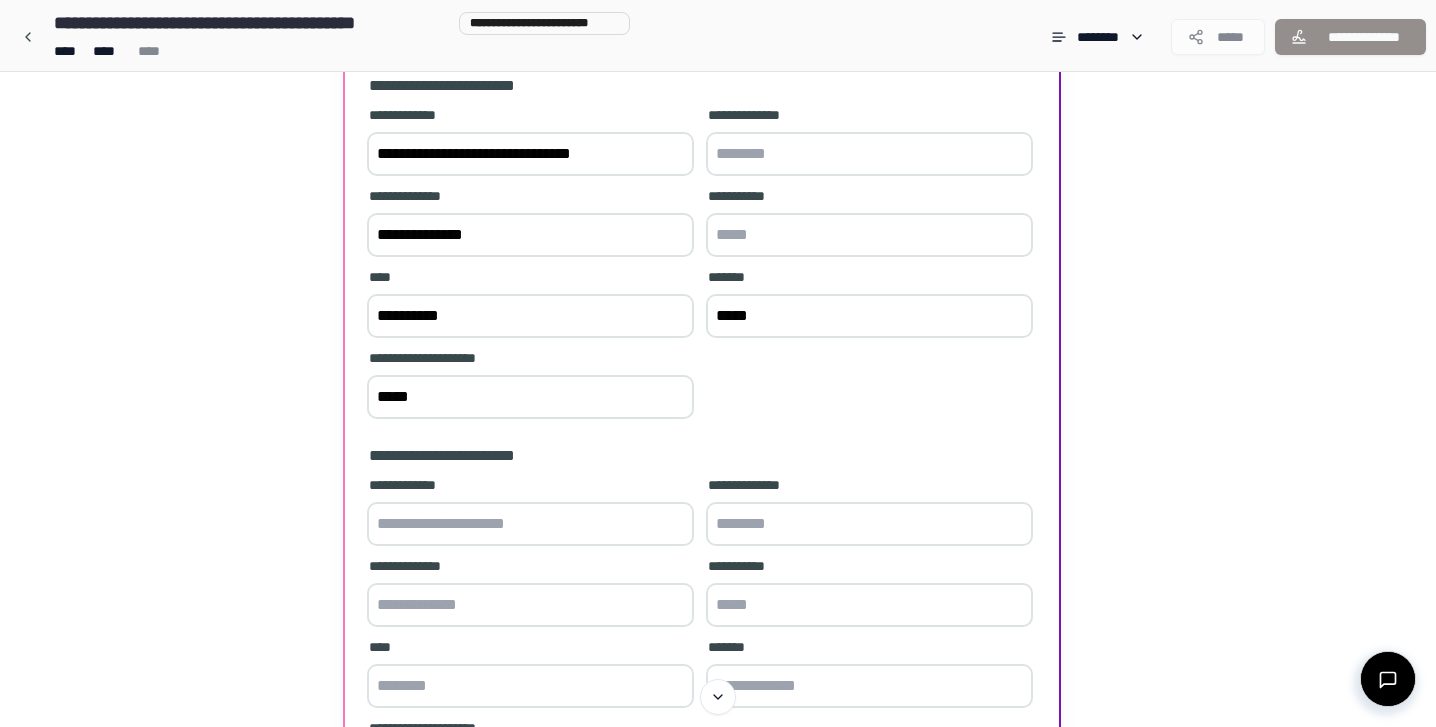 type on "*****" 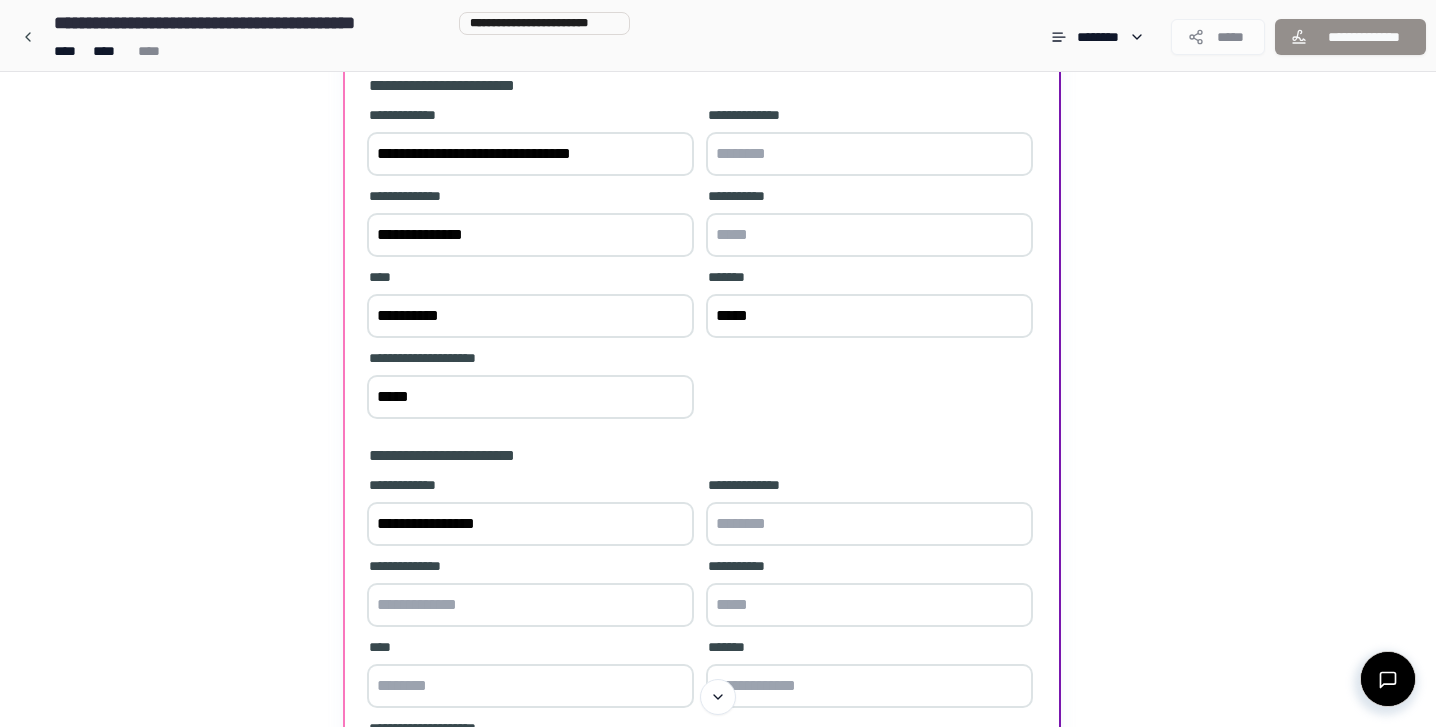 type on "**********" 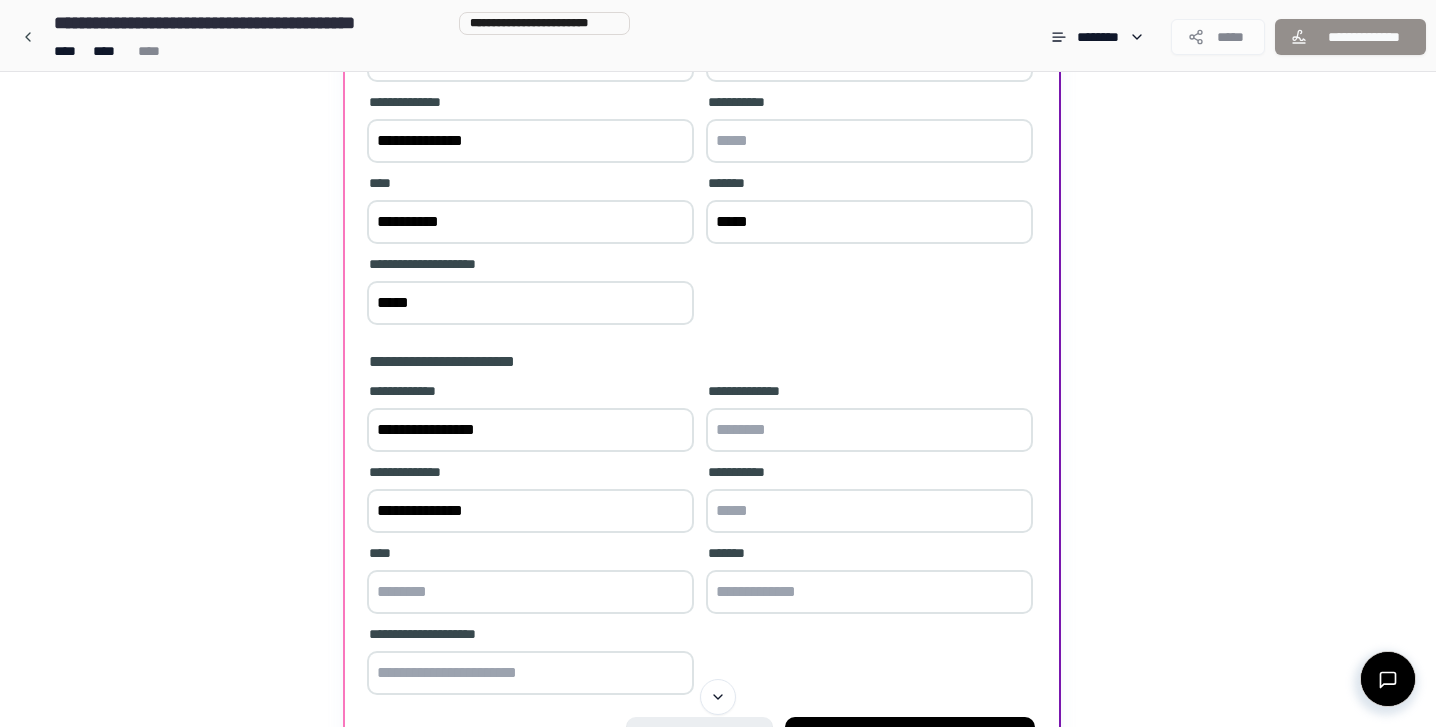 scroll, scrollTop: 395, scrollLeft: 0, axis: vertical 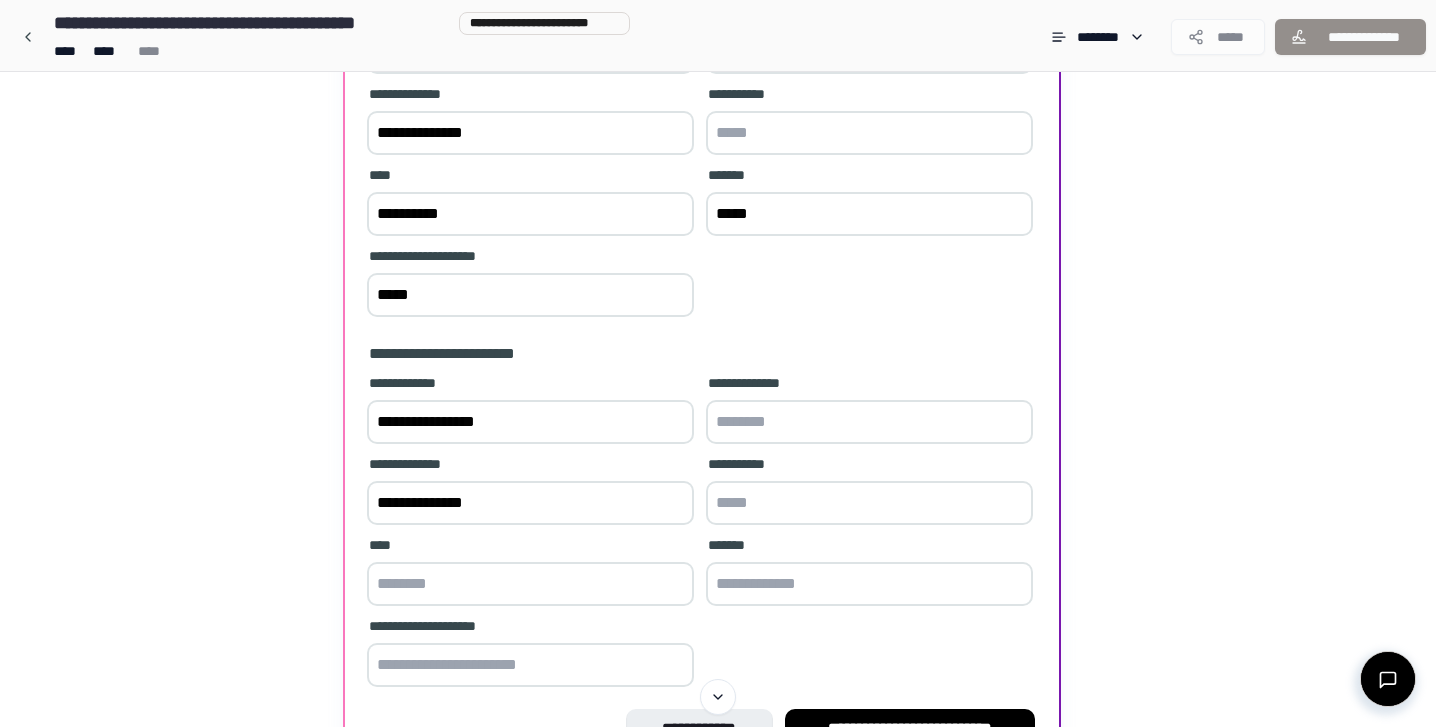 type on "**********" 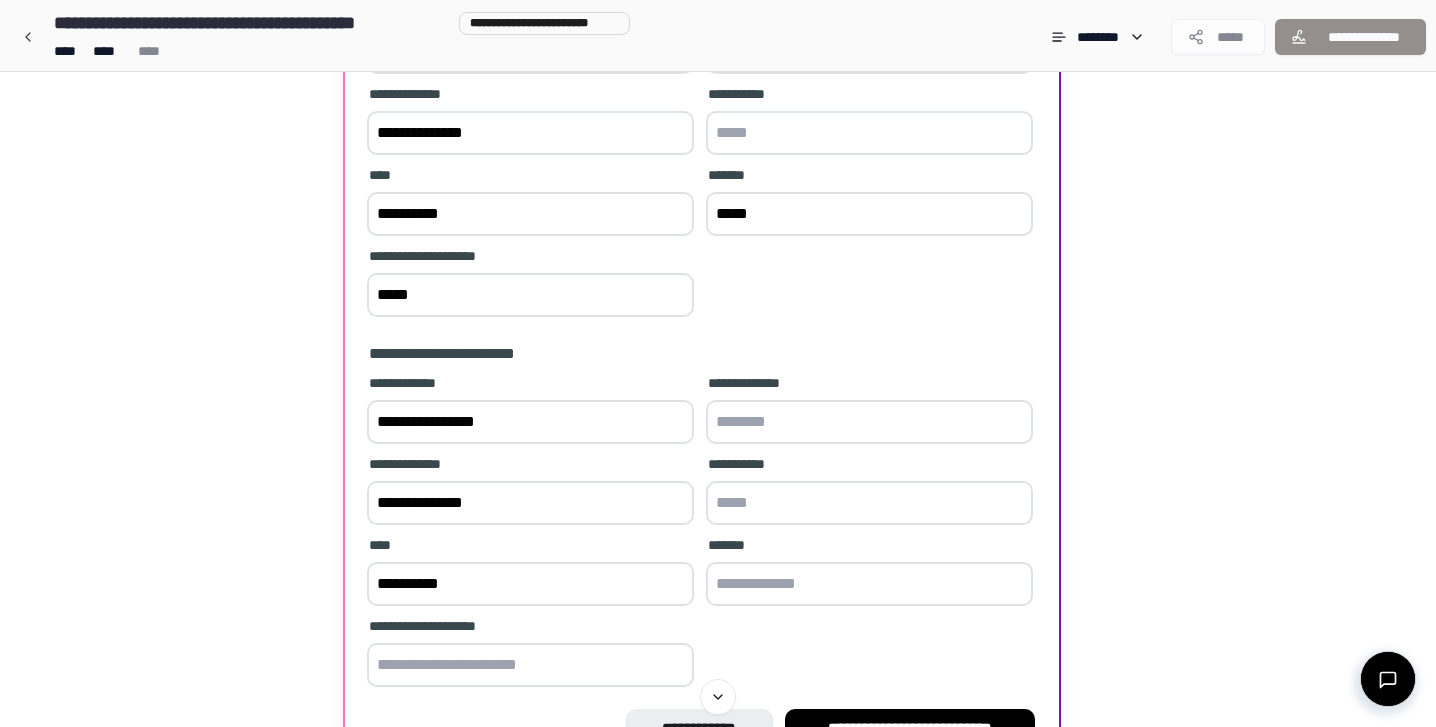 type on "**********" 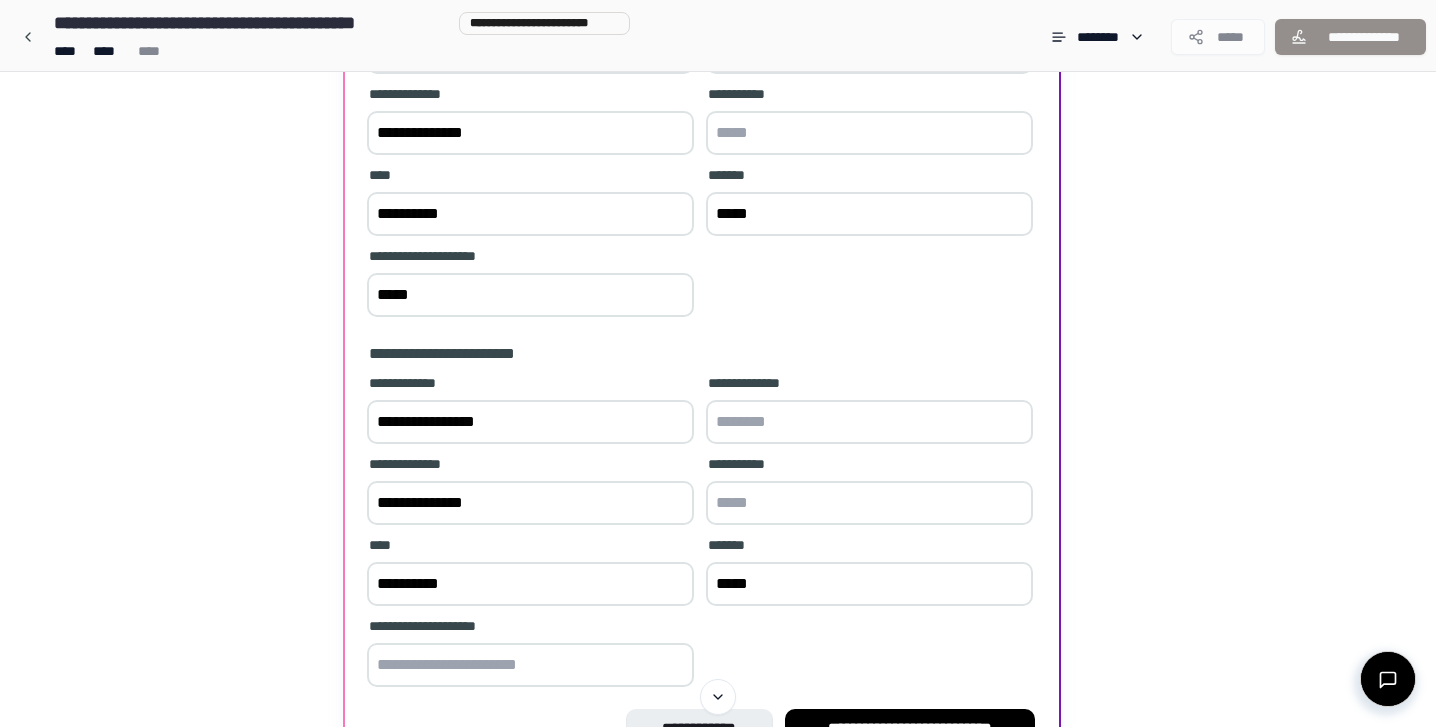 type on "*****" 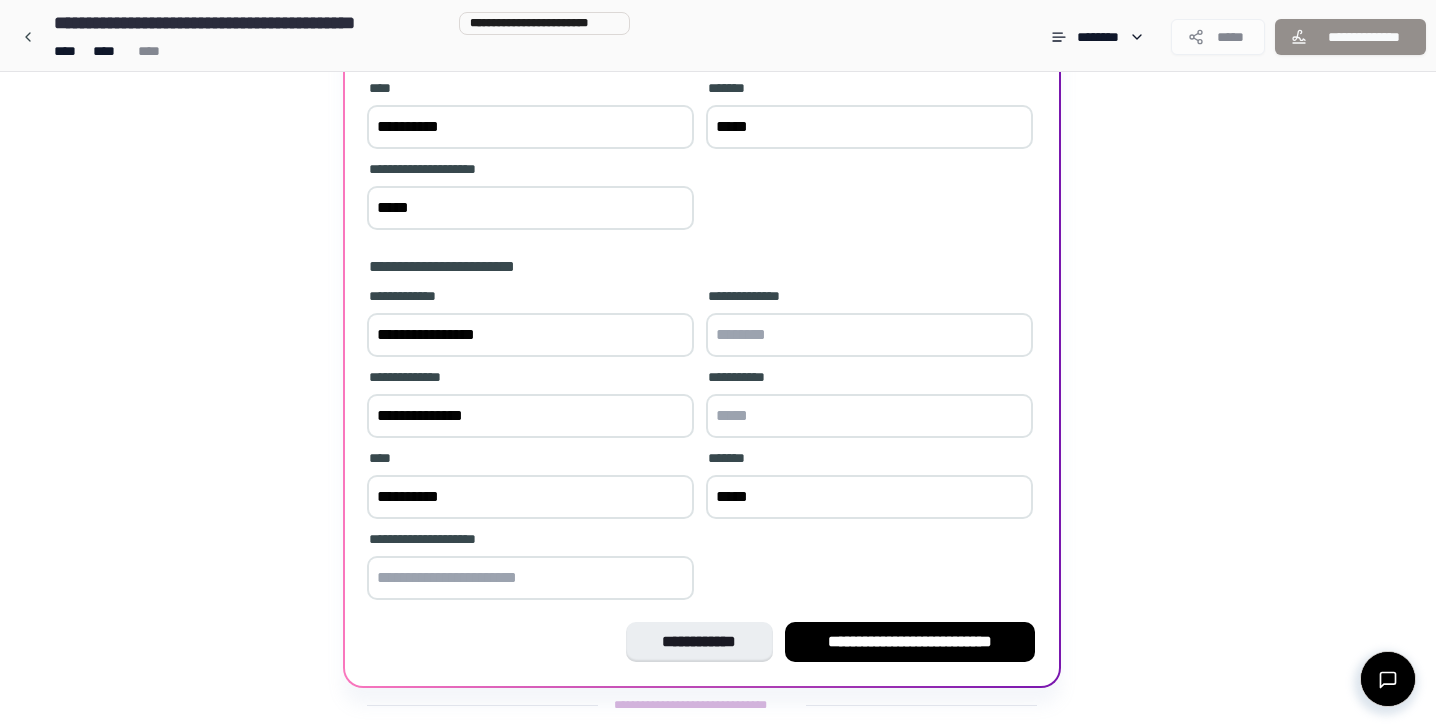 scroll, scrollTop: 539, scrollLeft: 0, axis: vertical 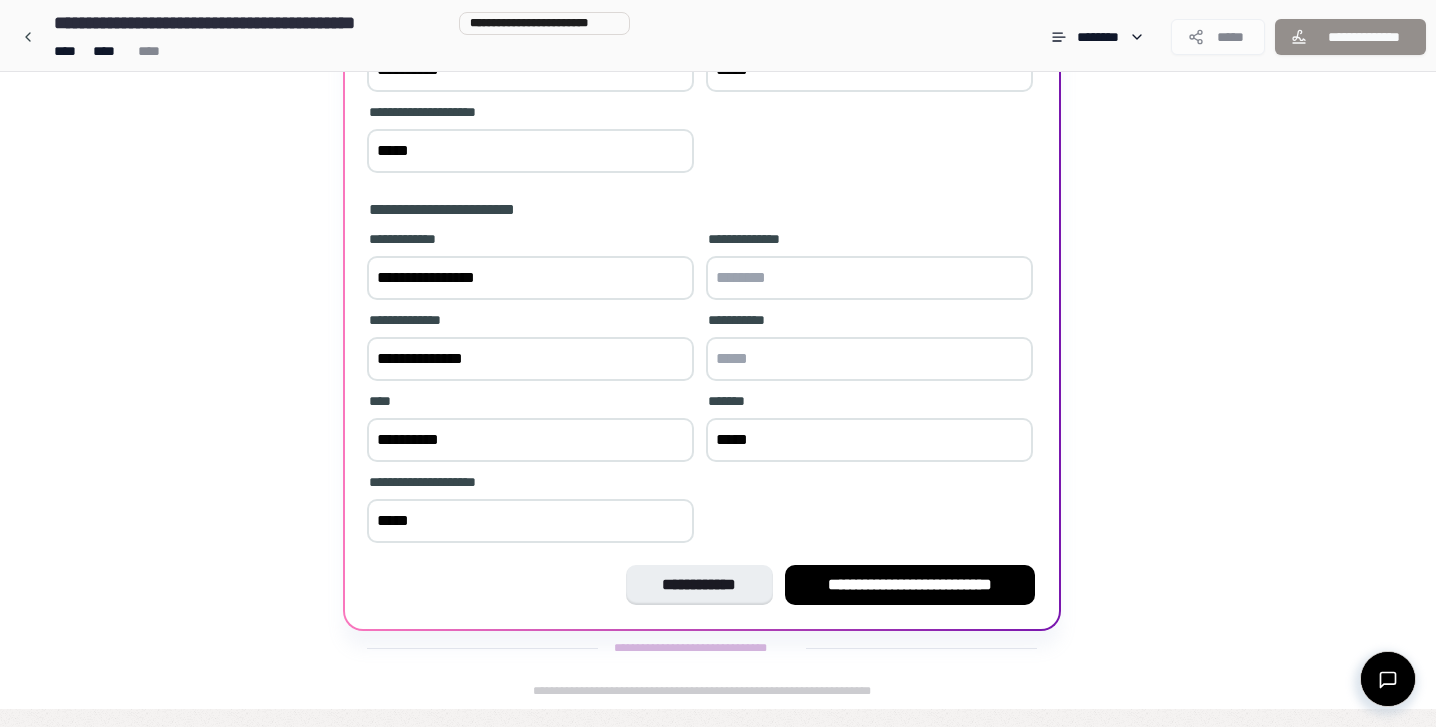 type on "*****" 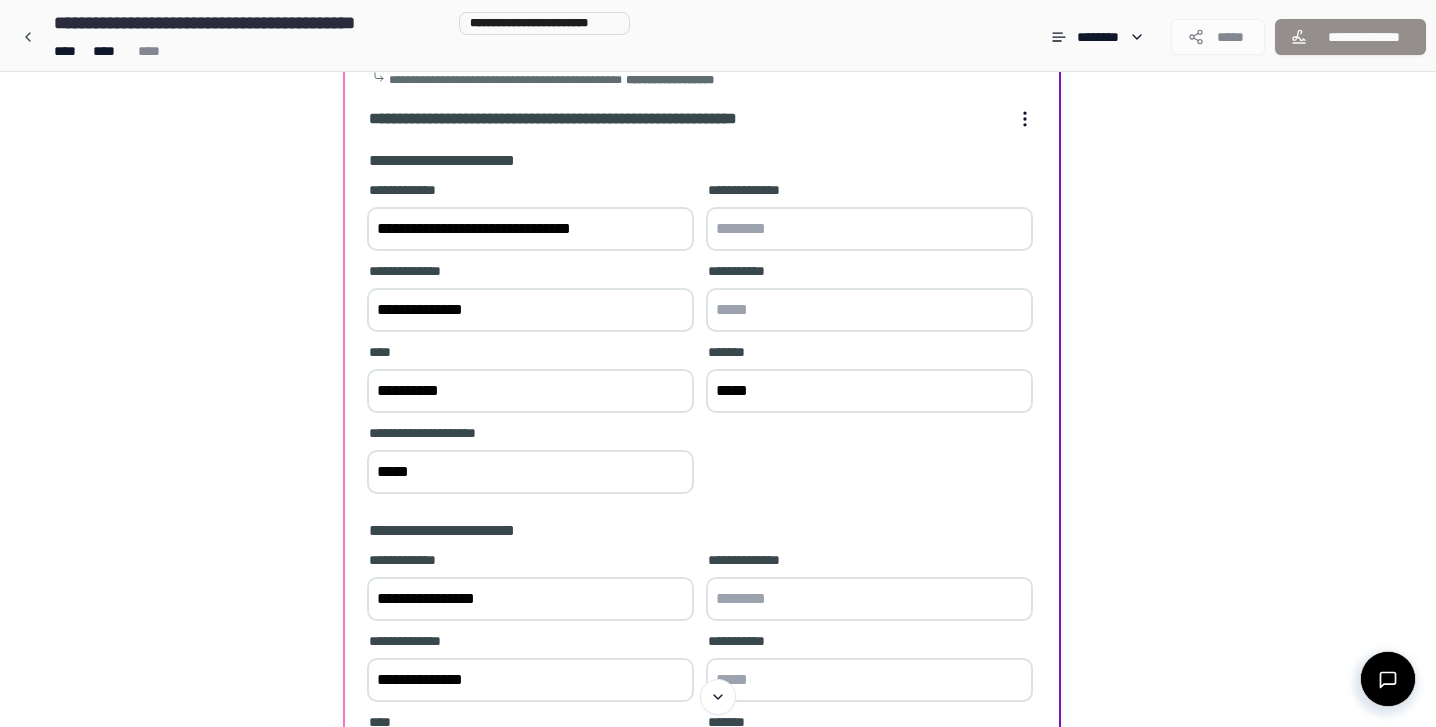 scroll, scrollTop: 216, scrollLeft: 0, axis: vertical 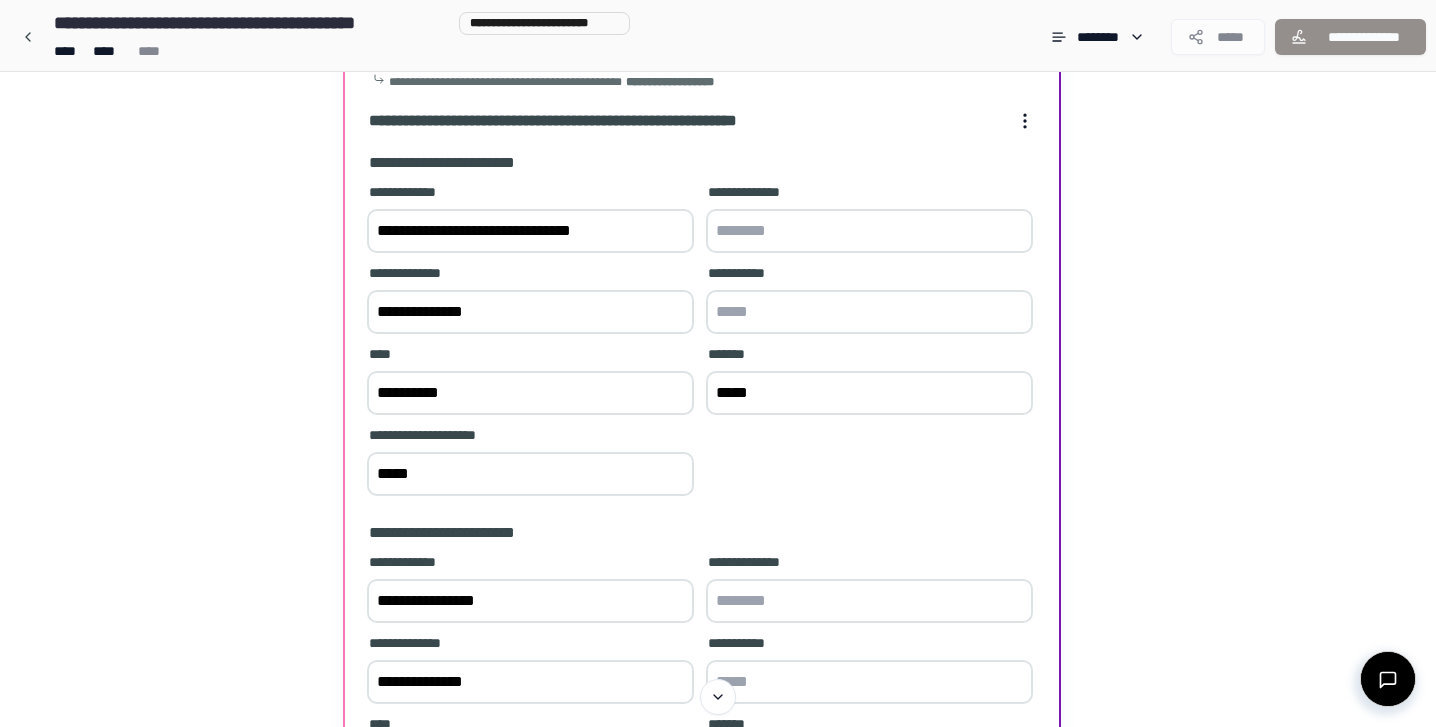 click at bounding box center [869, 231] 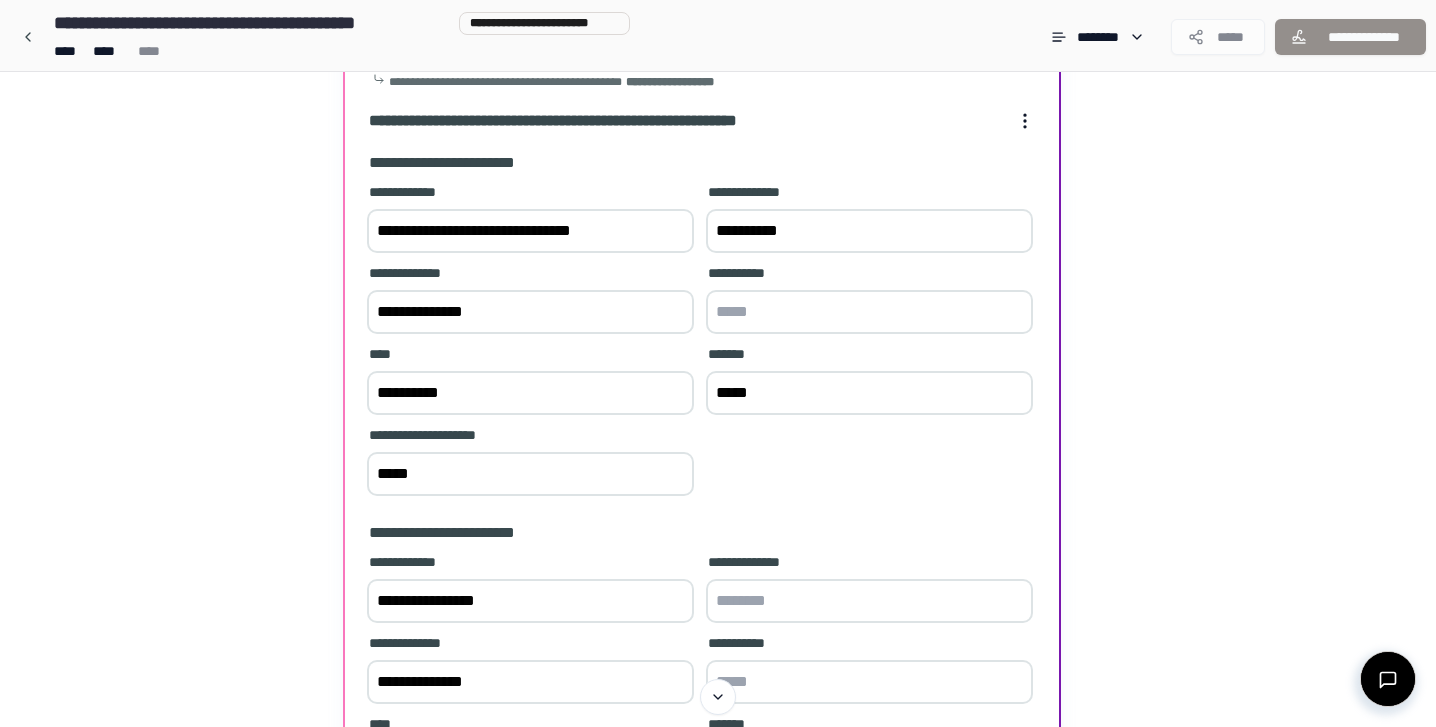 type on "**********" 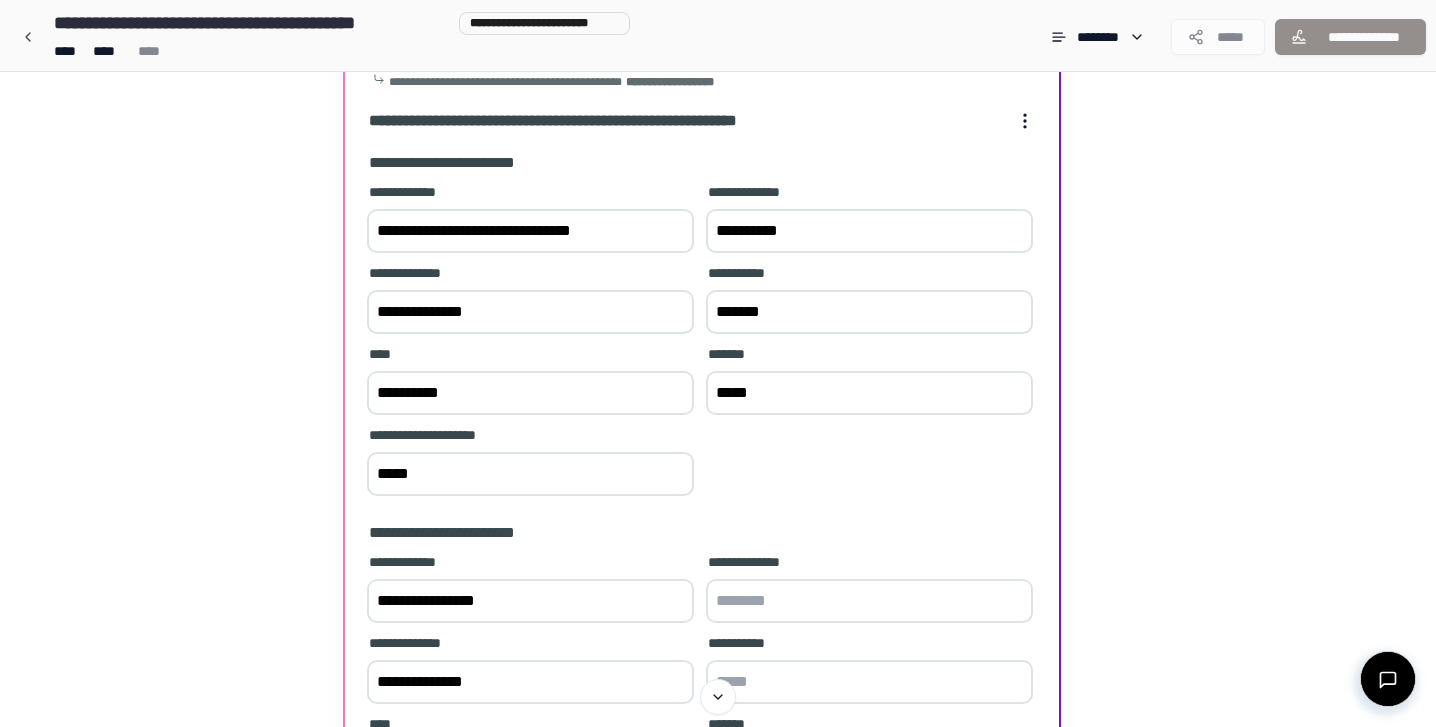 type on "*******" 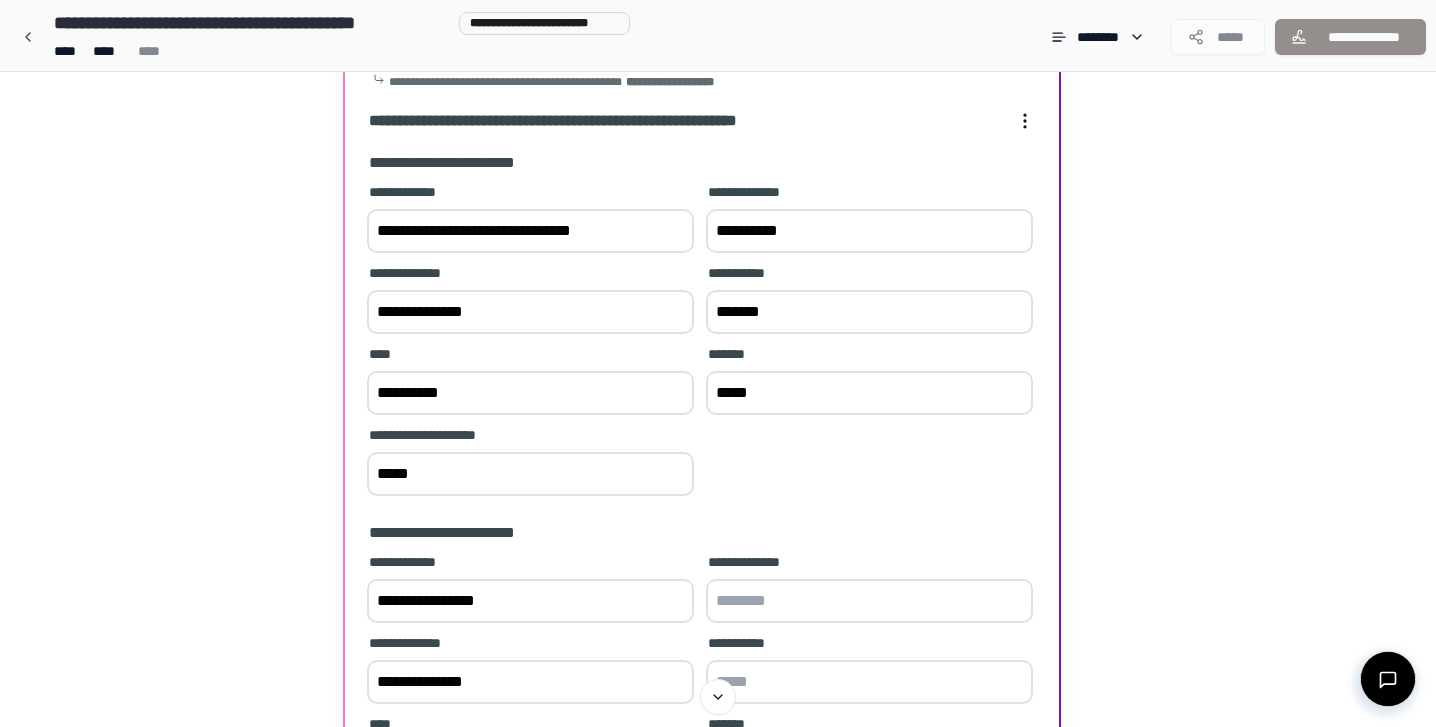 click on "**********" at bounding box center (718, 444) 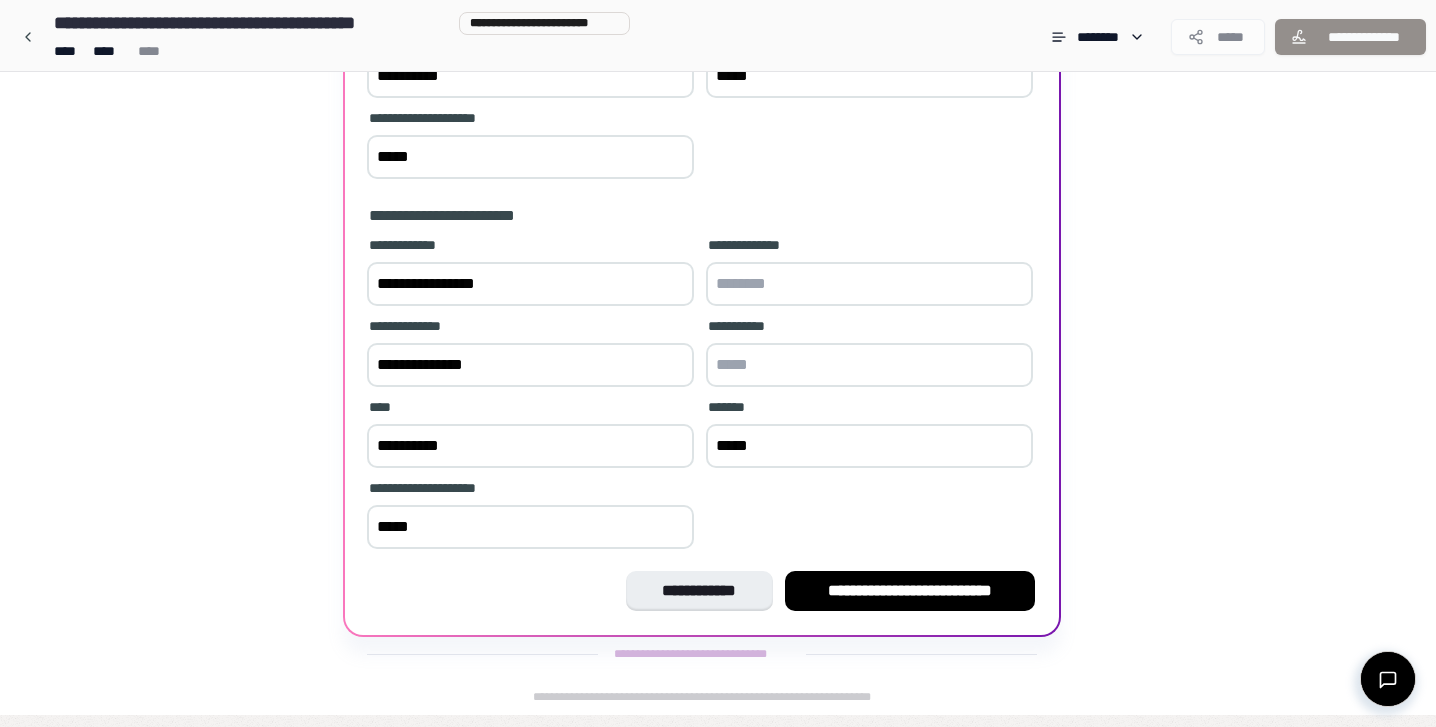 scroll, scrollTop: 534, scrollLeft: 0, axis: vertical 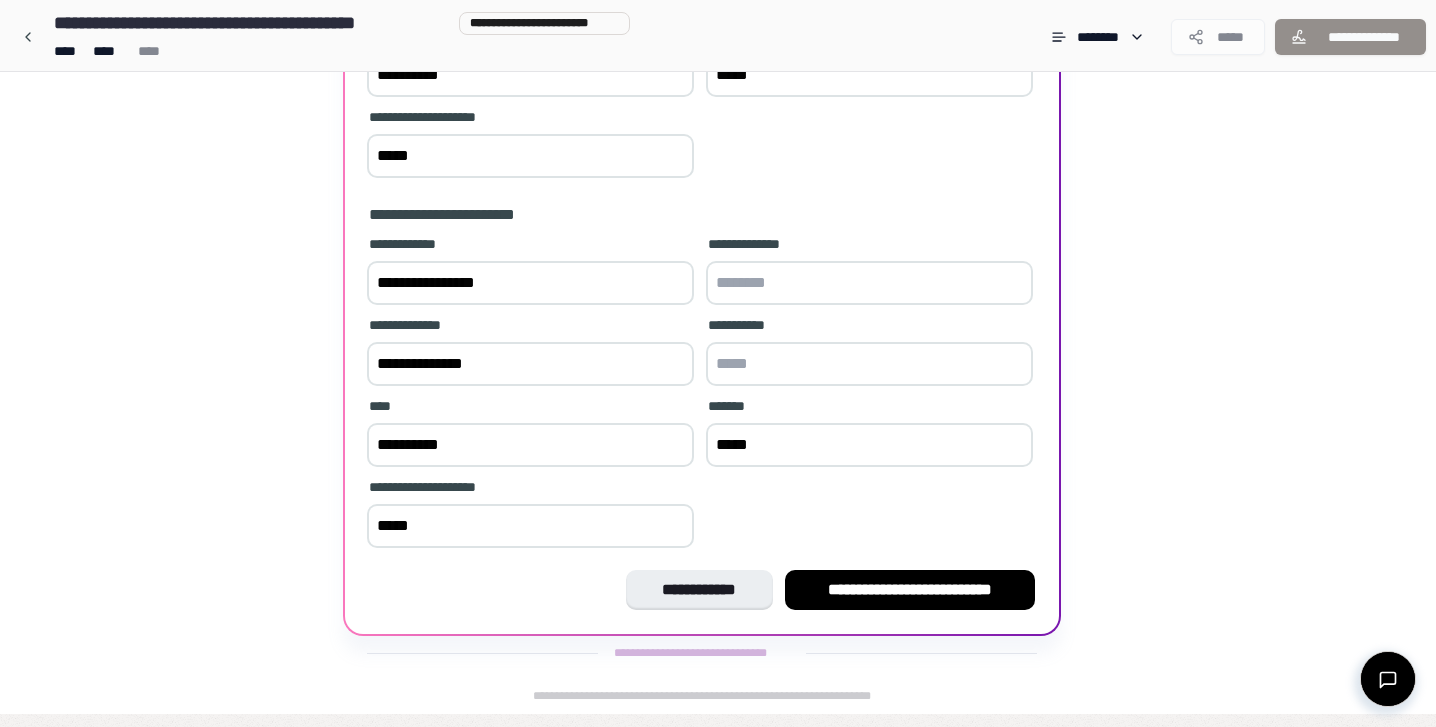 click at bounding box center (869, 283) 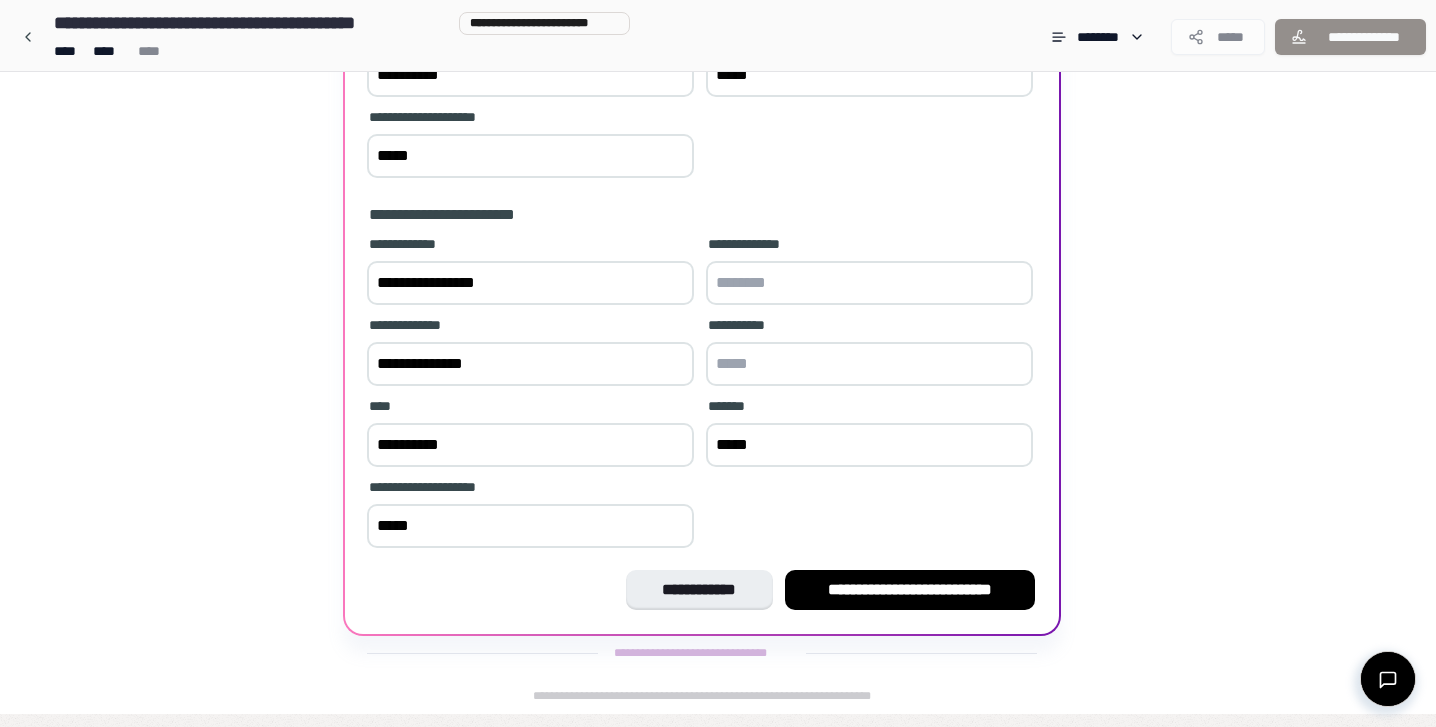click on "**********" at bounding box center (530, 283) 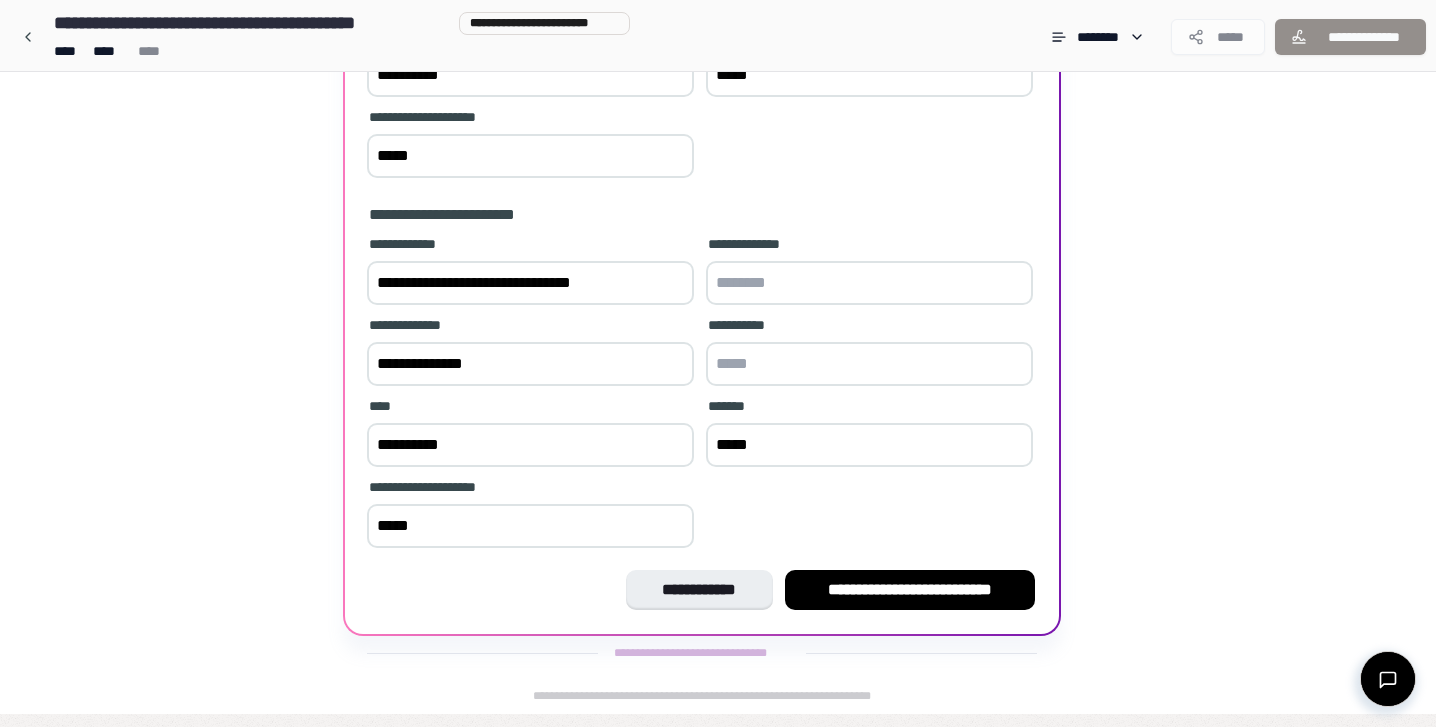 type on "**********" 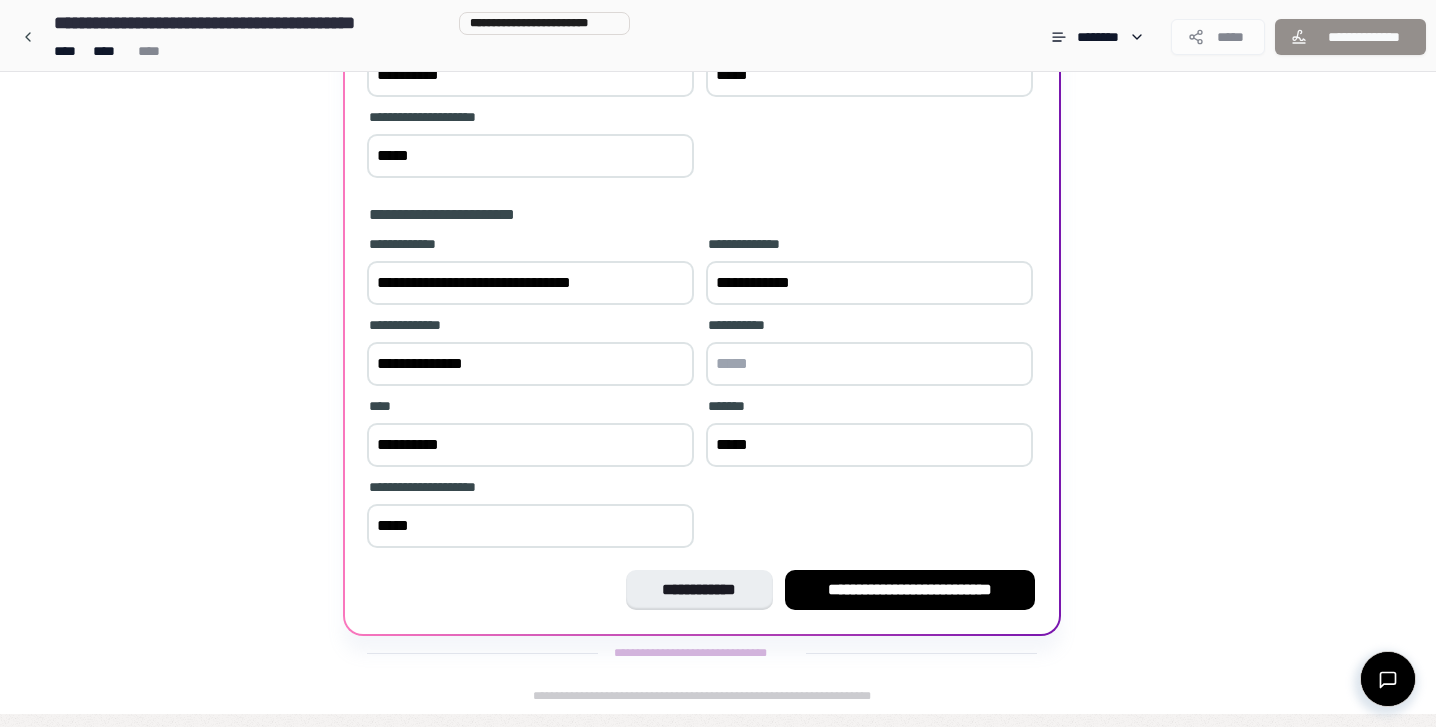 type on "**********" 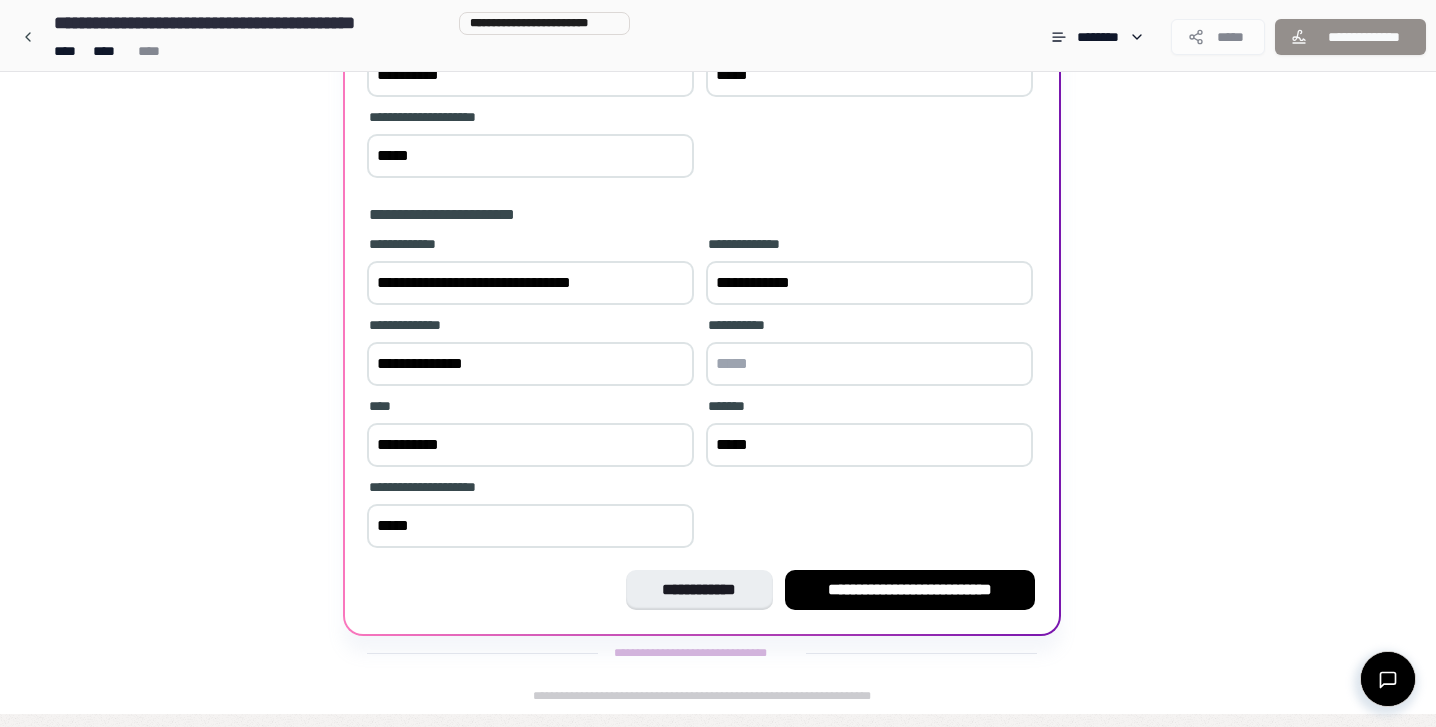 click on "**********" at bounding box center (702, 24) 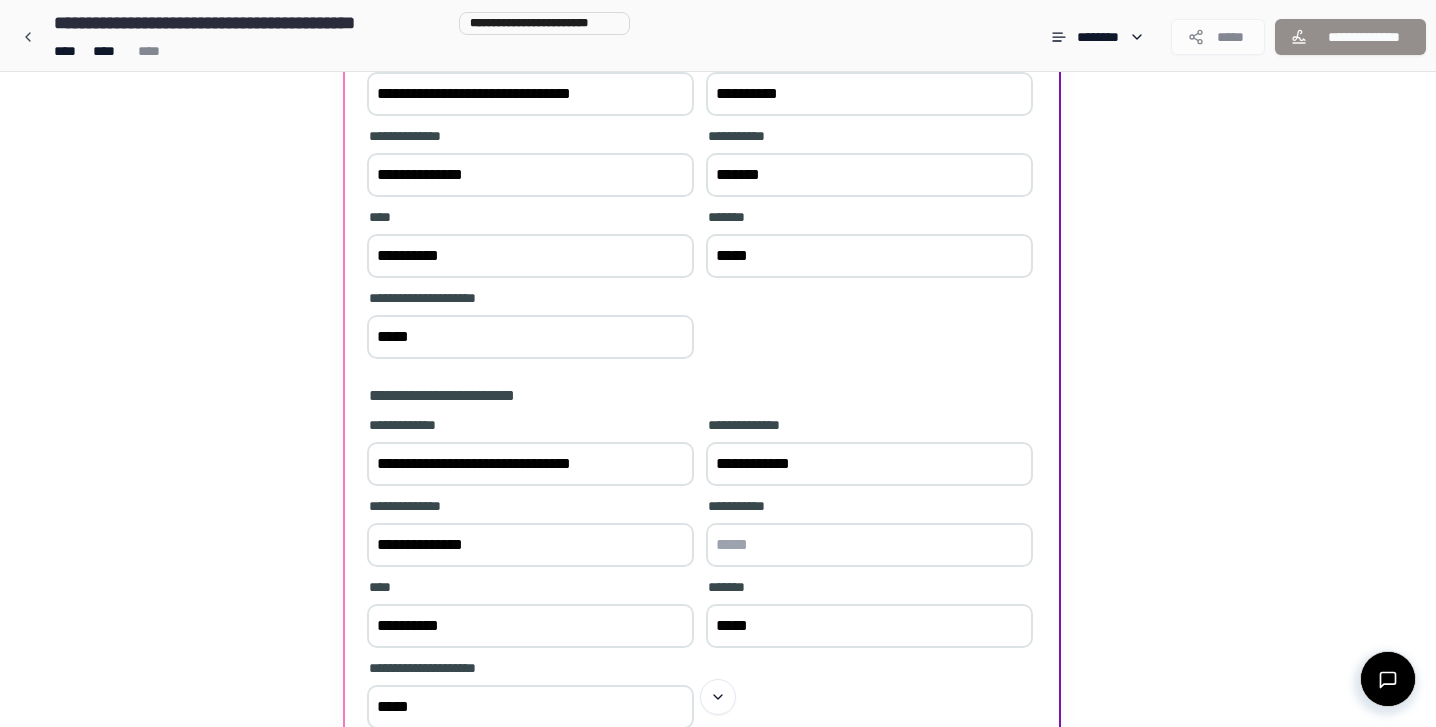 scroll, scrollTop: 299, scrollLeft: 0, axis: vertical 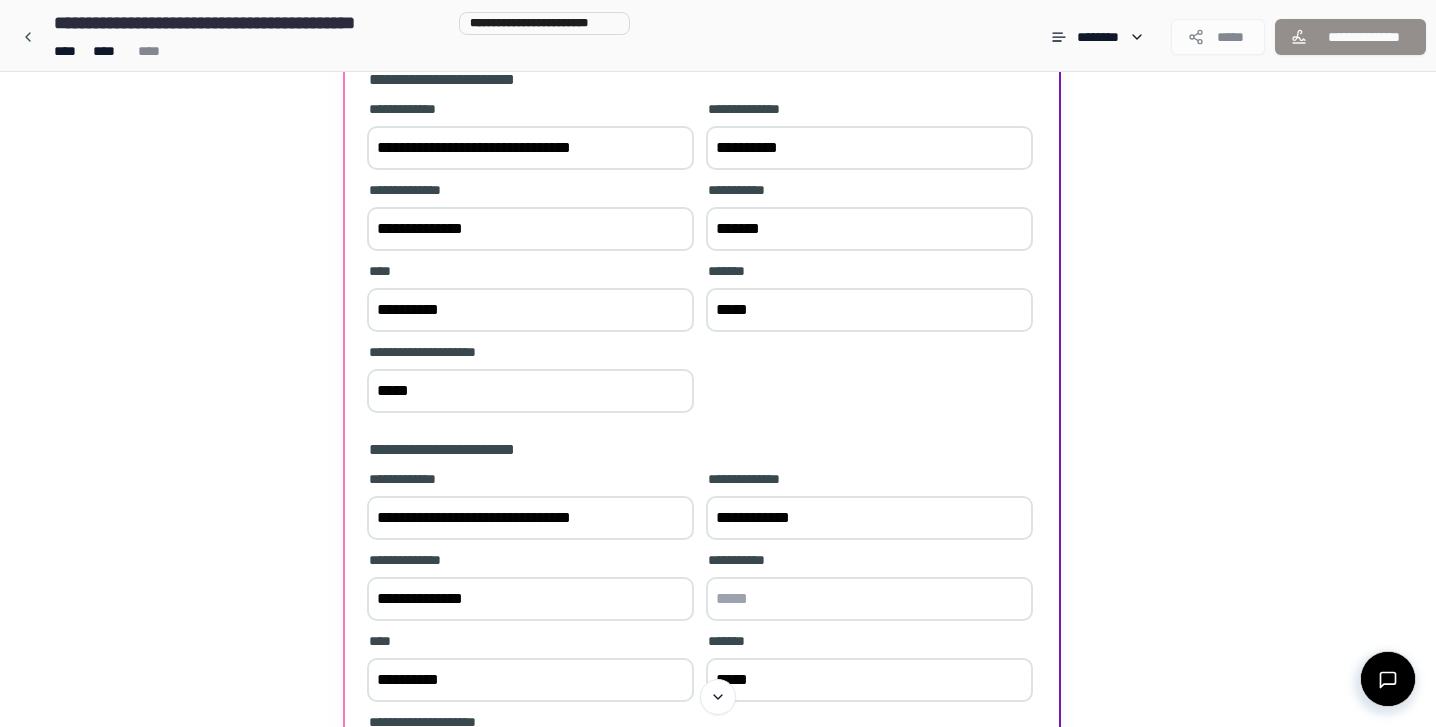 click on "**********" at bounding box center (869, 148) 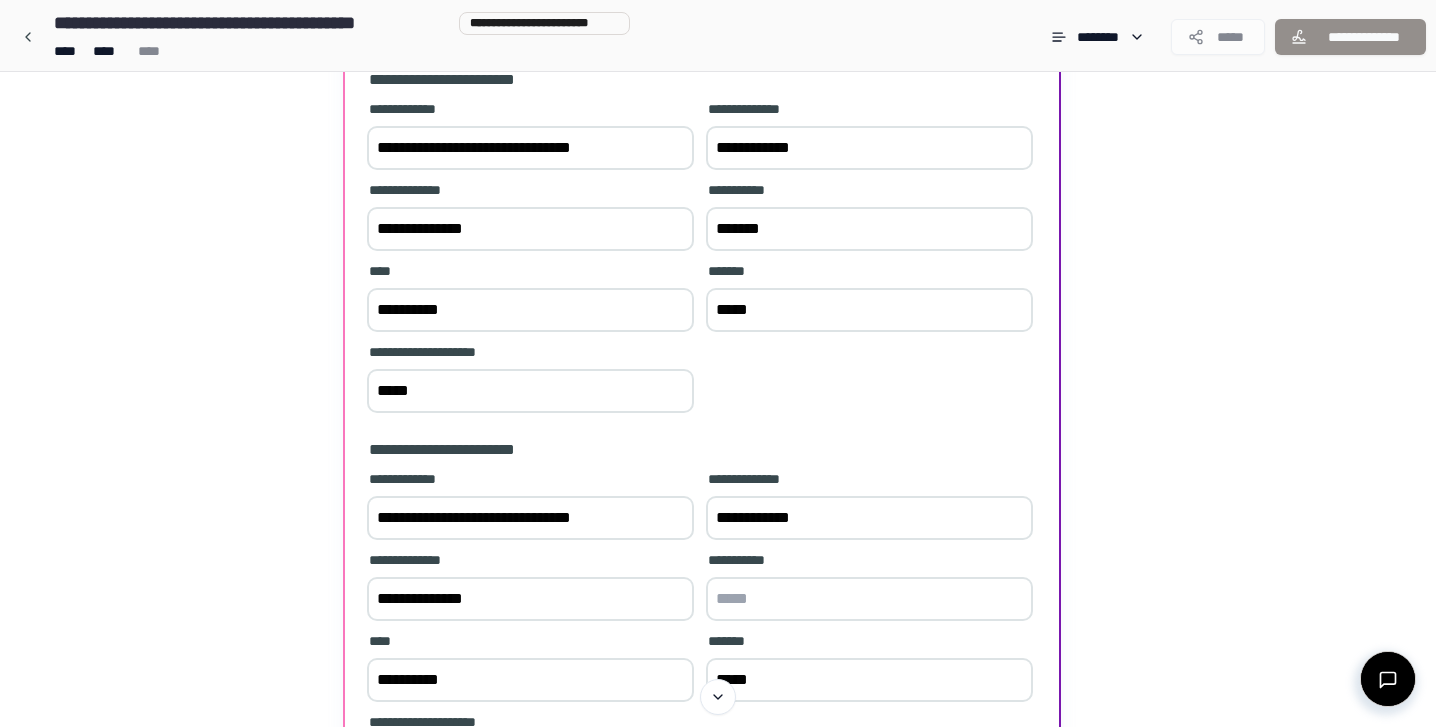 type on "**********" 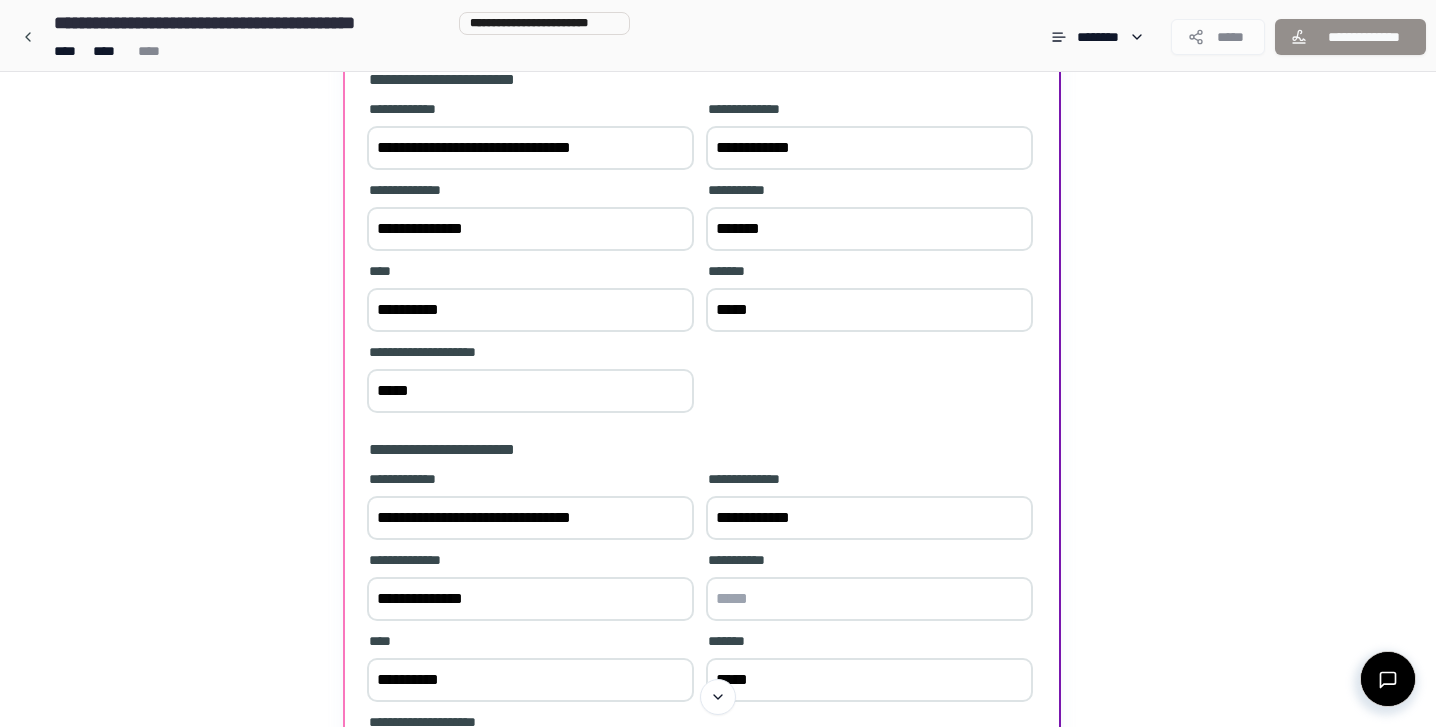 click on "**********" at bounding box center [702, 259] 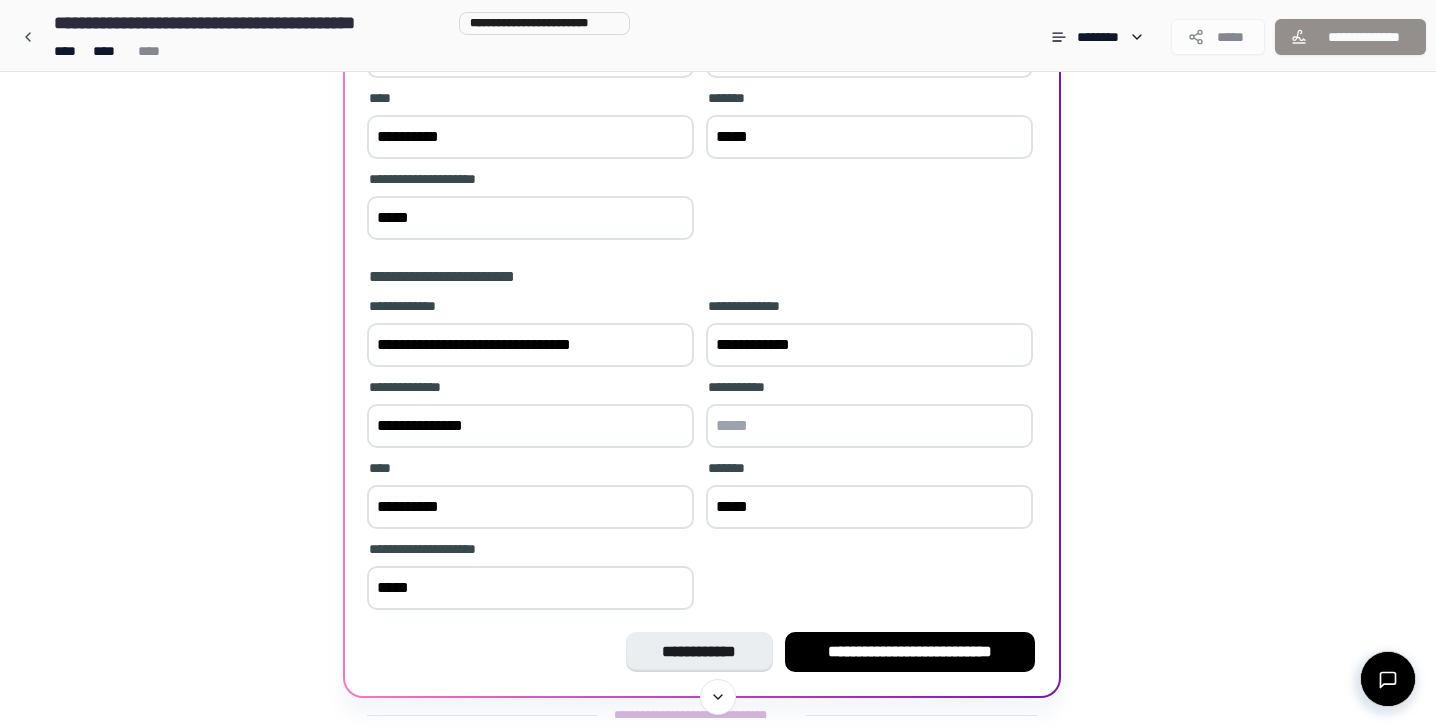 scroll, scrollTop: 481, scrollLeft: 0, axis: vertical 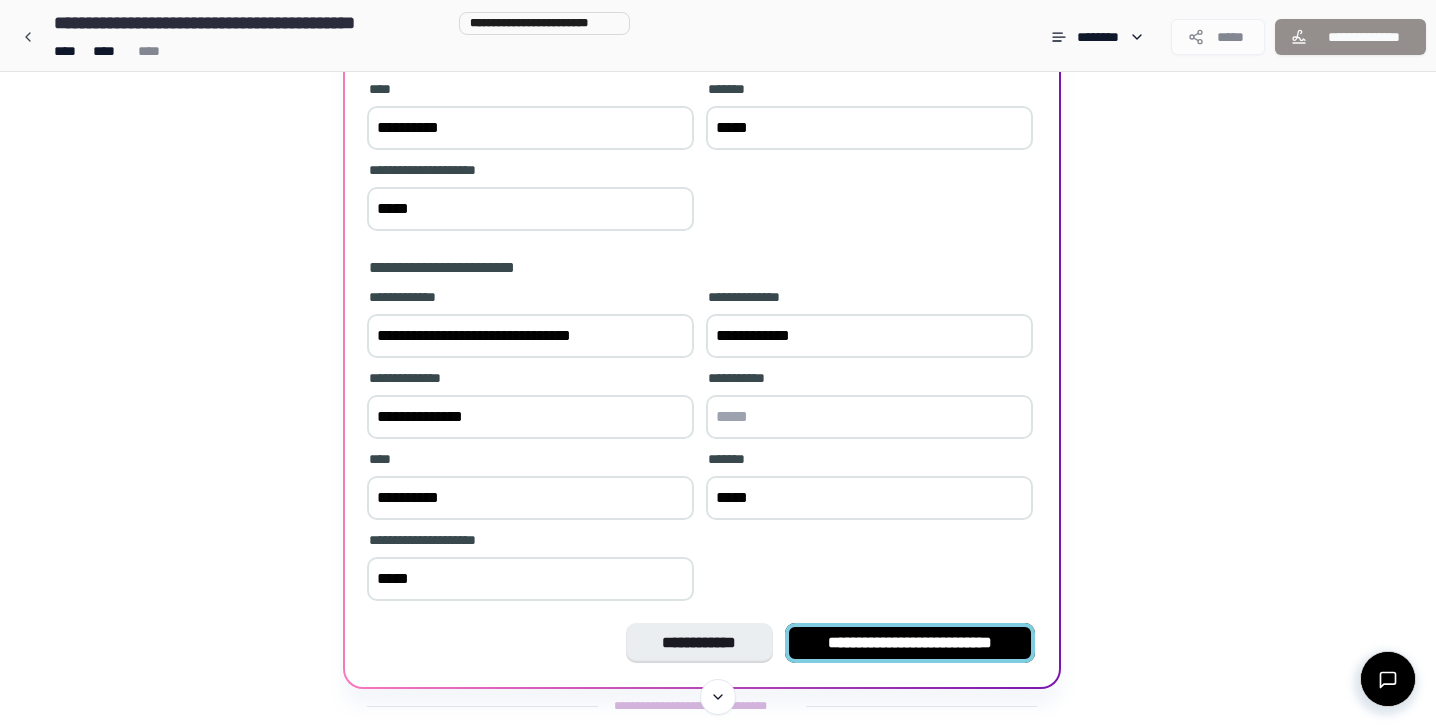 click on "**********" at bounding box center [910, 643] 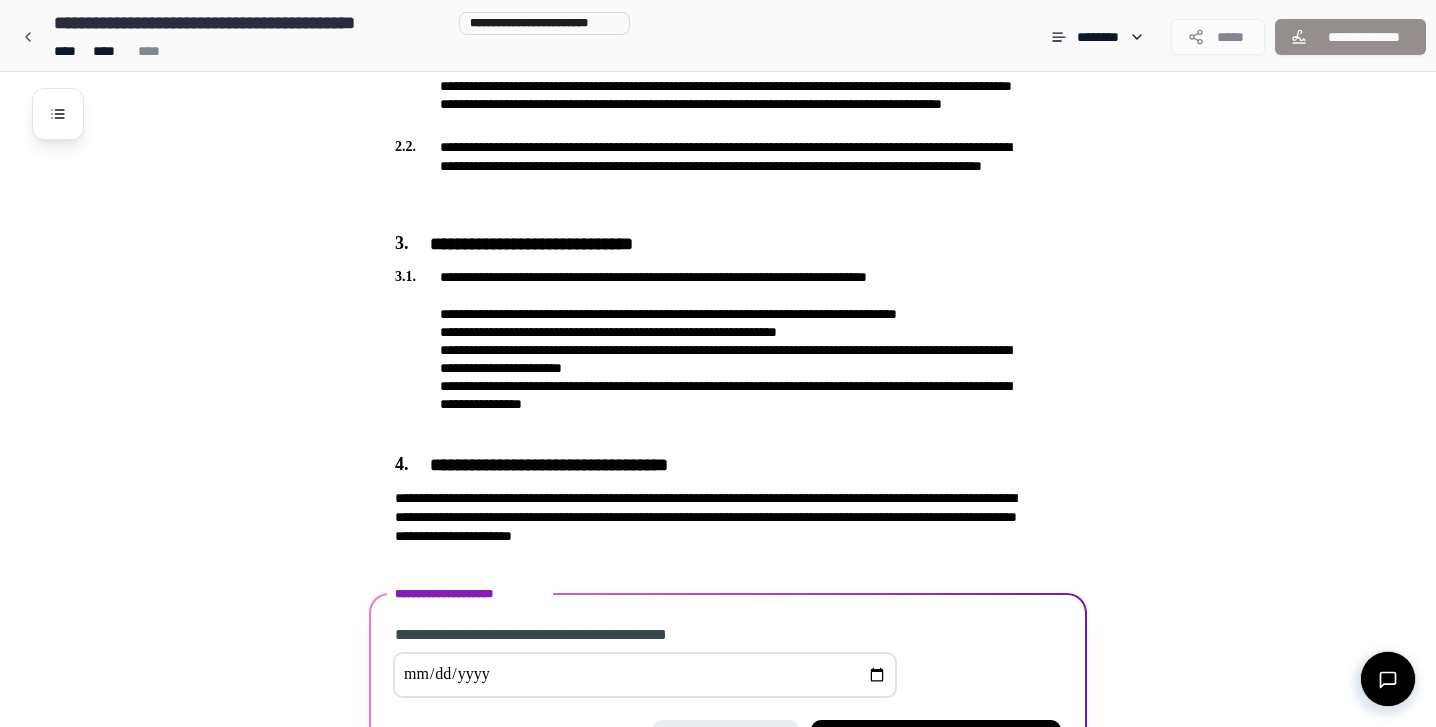 scroll, scrollTop: 855, scrollLeft: 0, axis: vertical 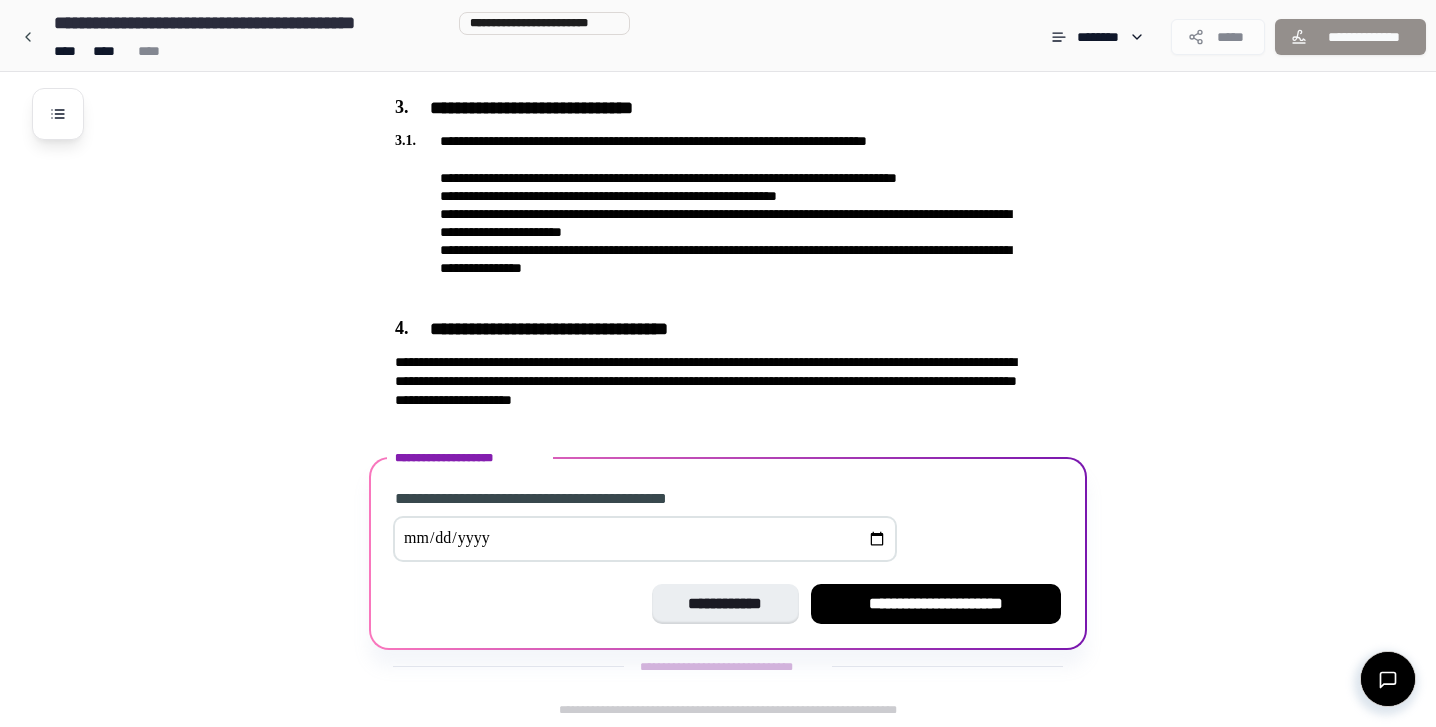 click at bounding box center [645, 539] 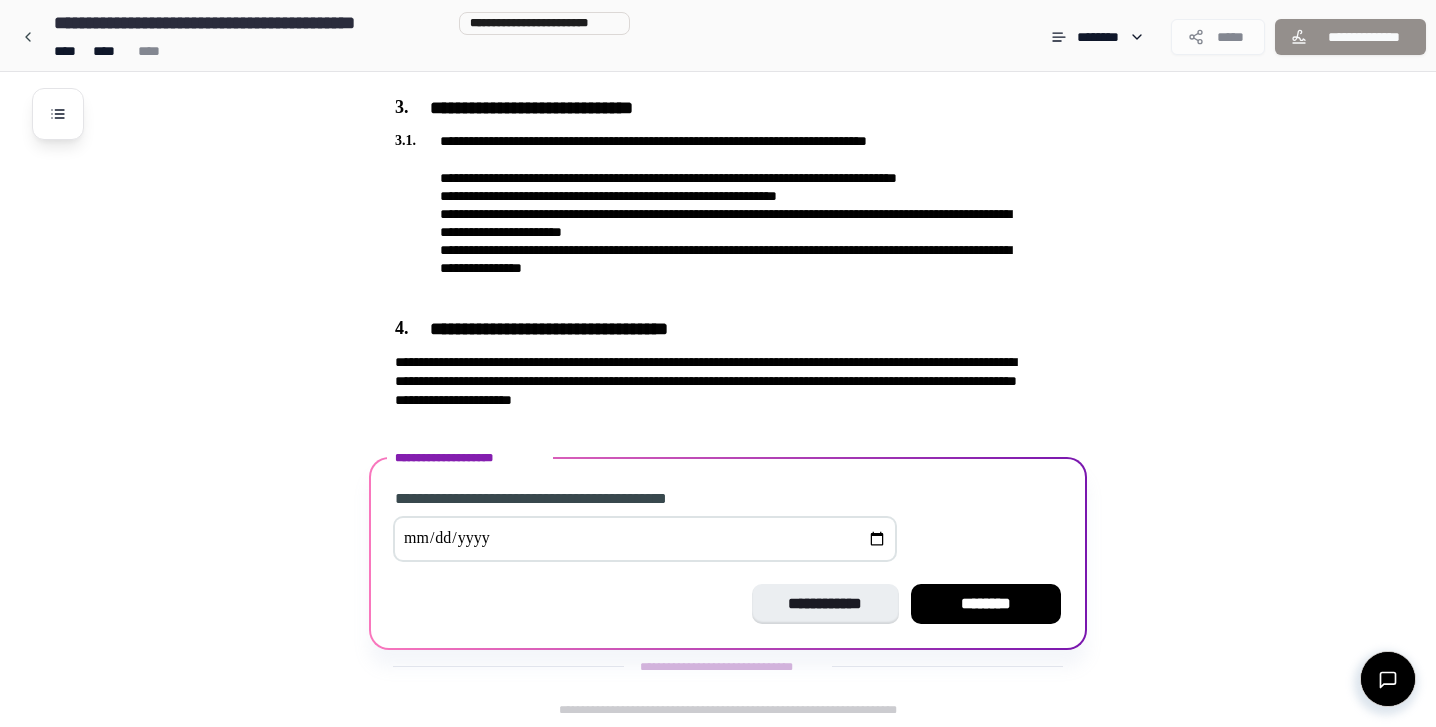 type on "**********" 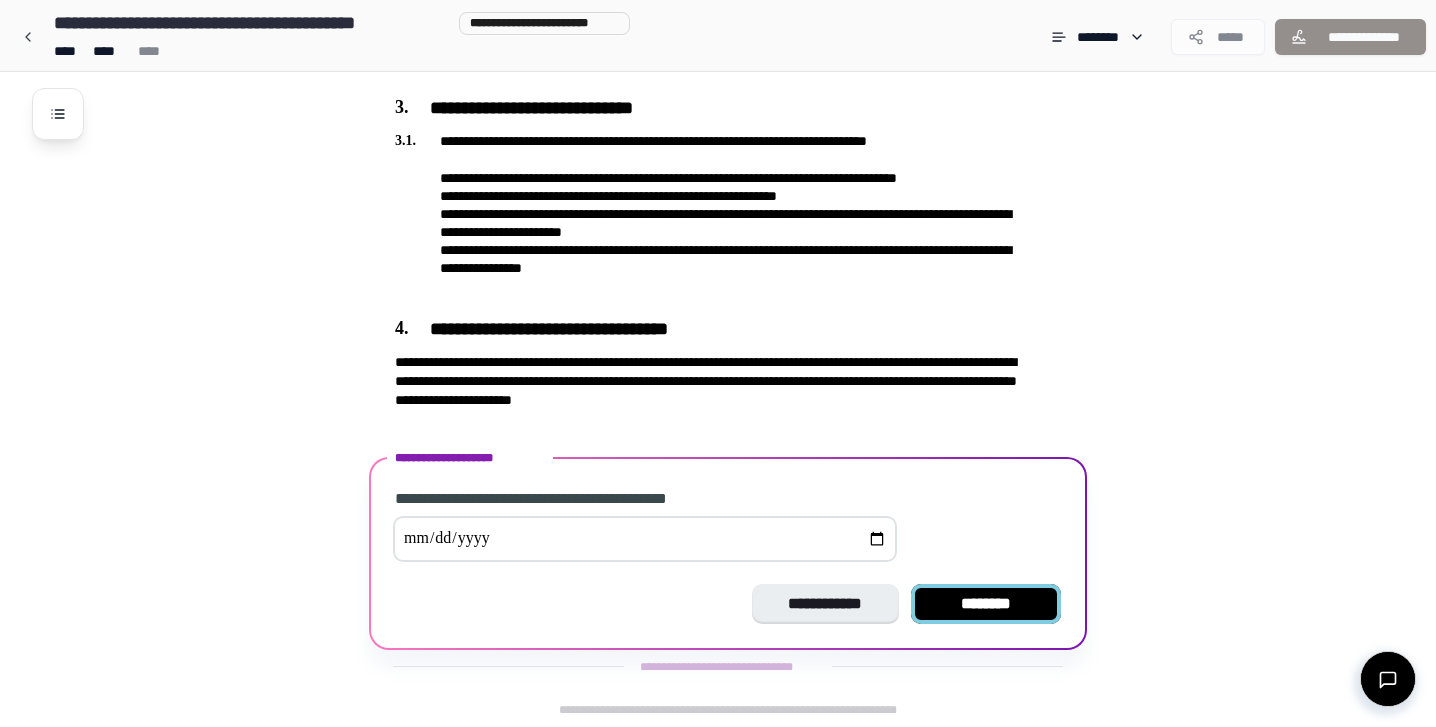 click on "********" at bounding box center [986, 604] 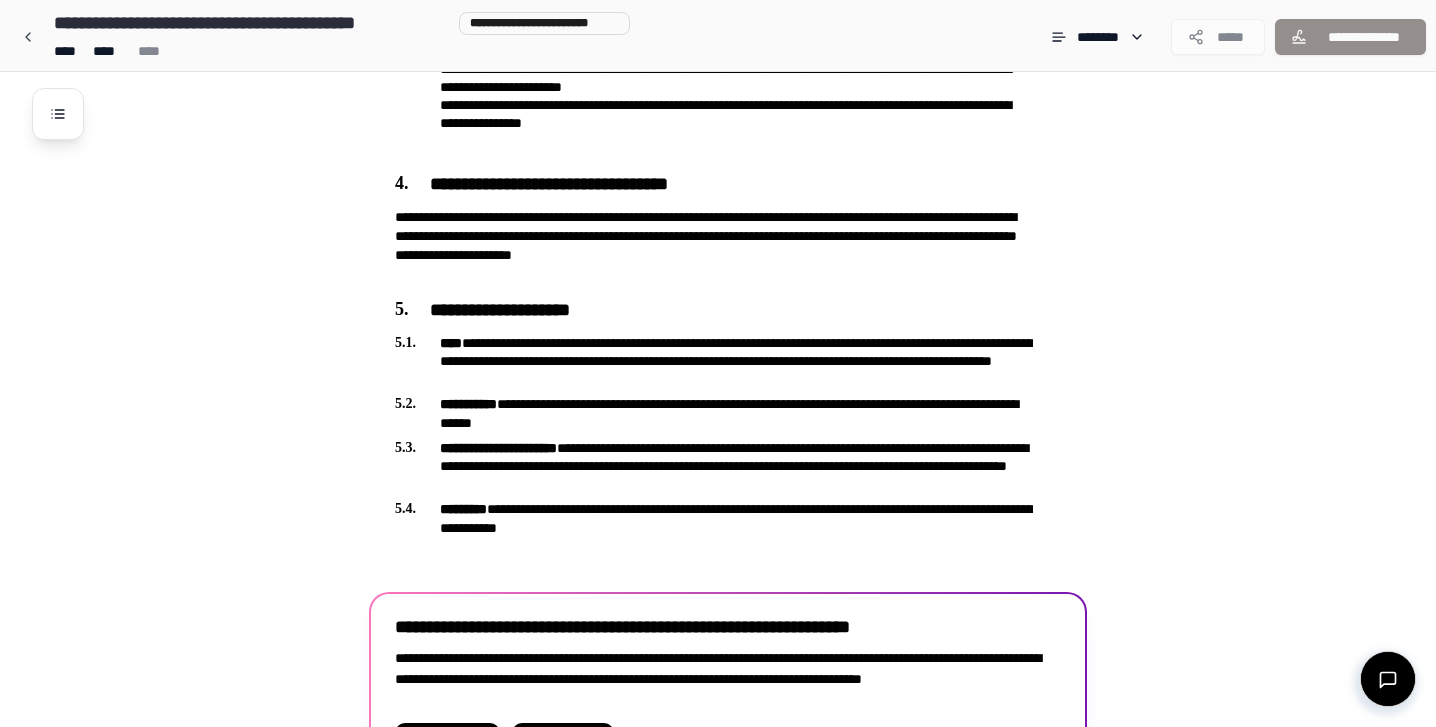 scroll, scrollTop: 1139, scrollLeft: 0, axis: vertical 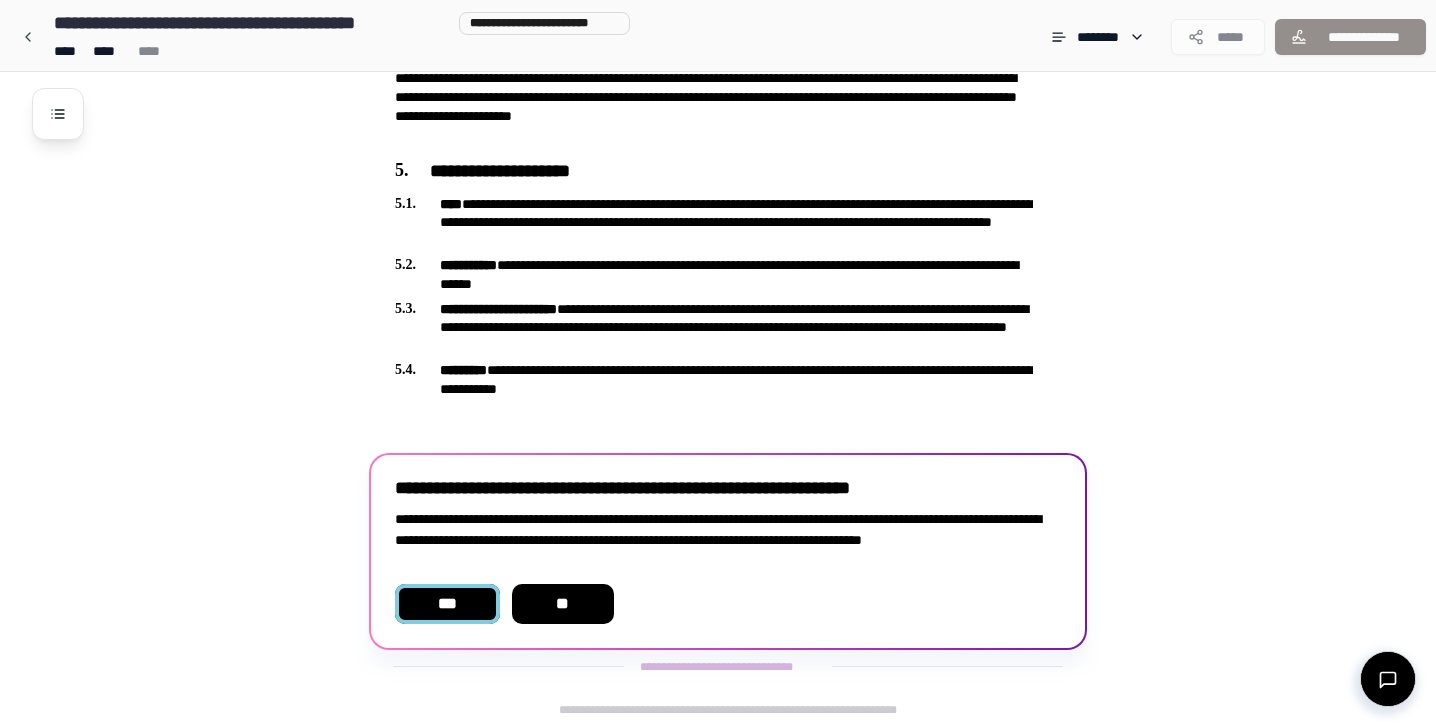 click on "***" at bounding box center [447, 604] 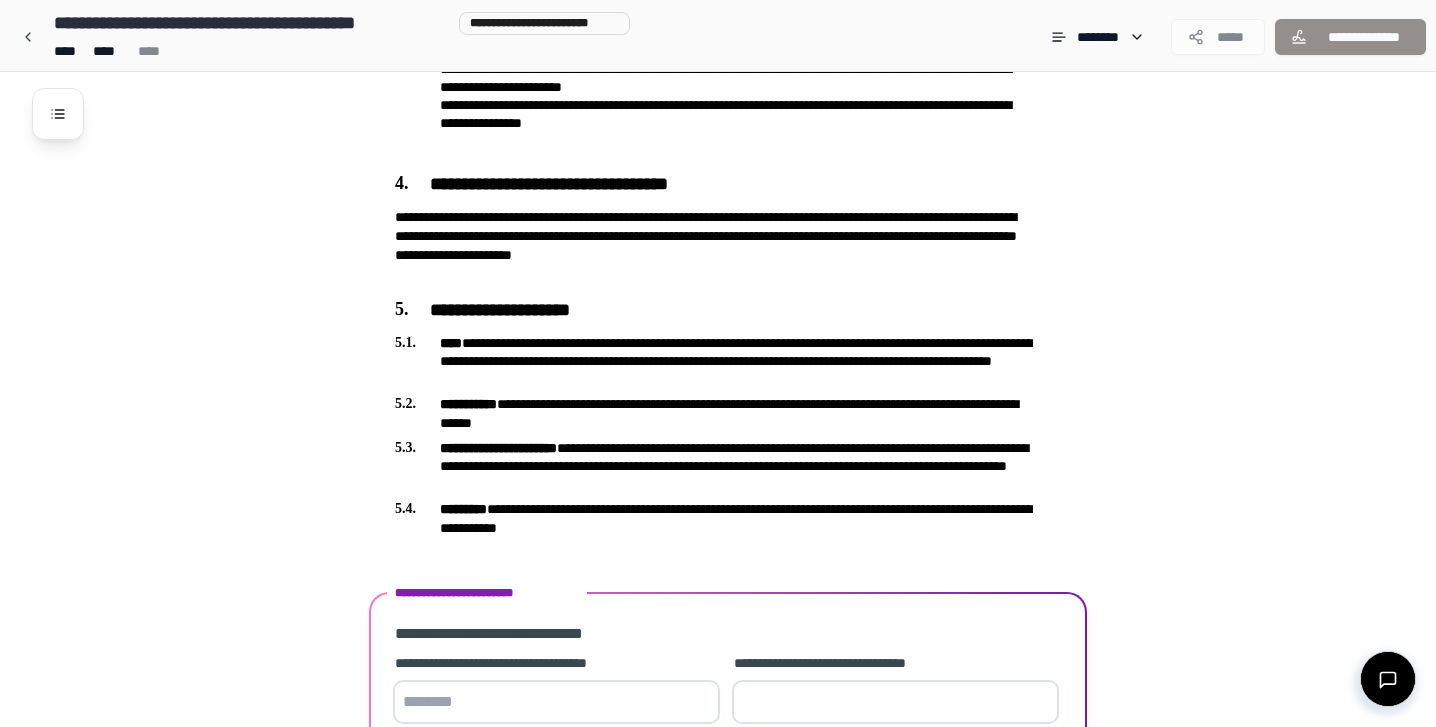 scroll, scrollTop: 1163, scrollLeft: 0, axis: vertical 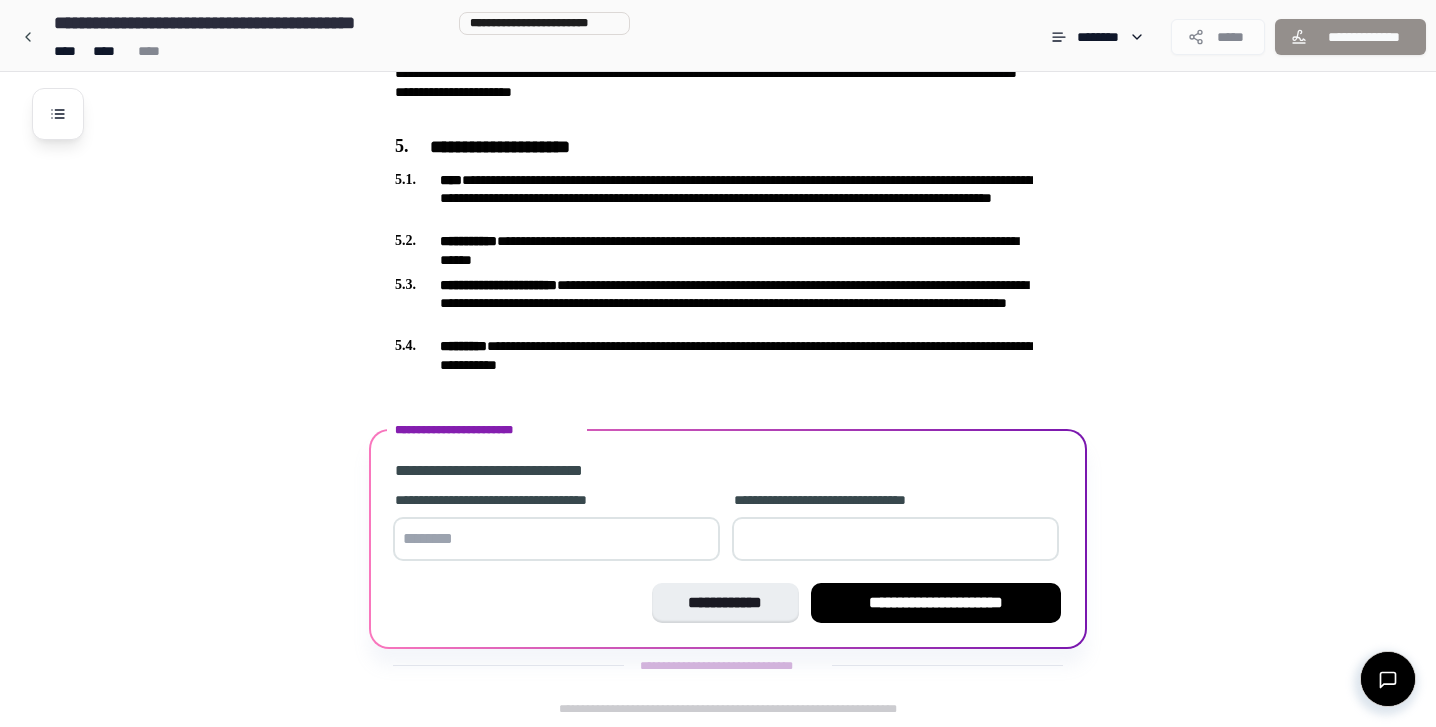 click at bounding box center [556, 539] 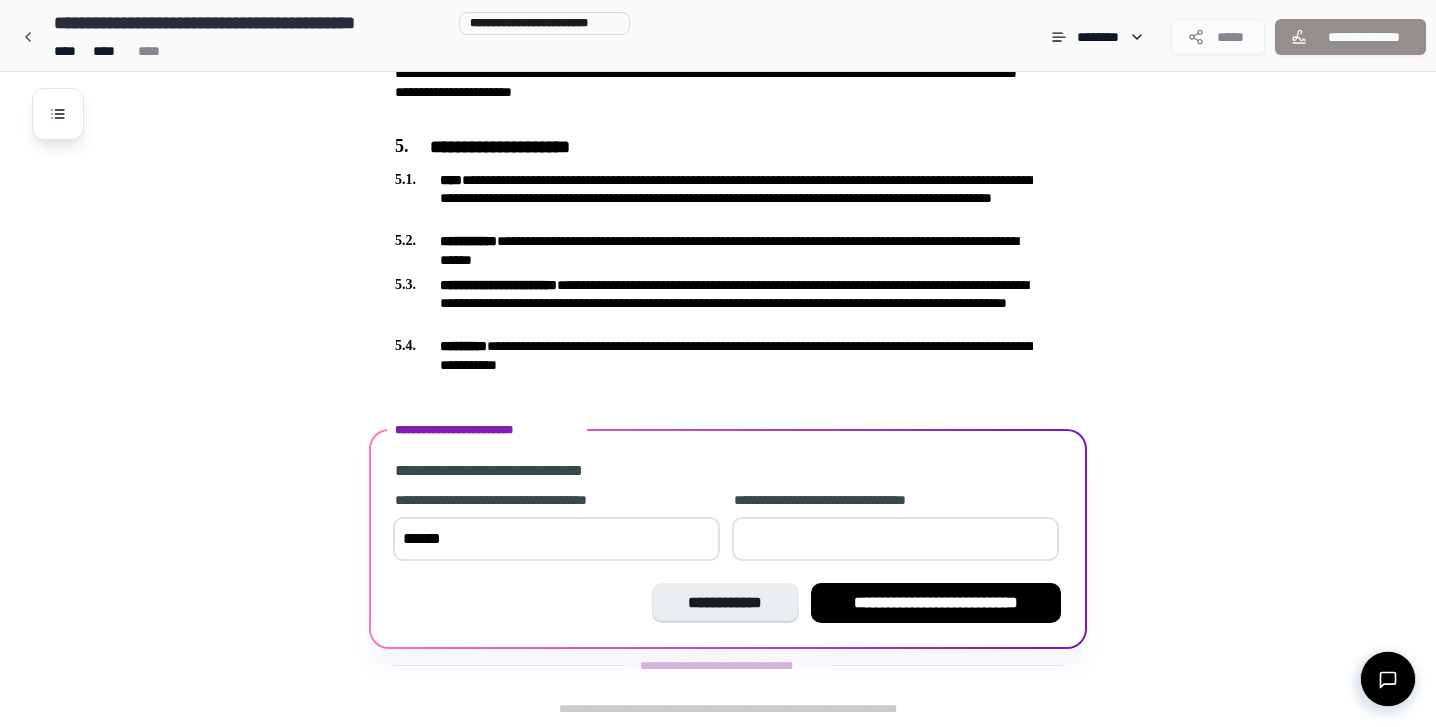 type on "******" 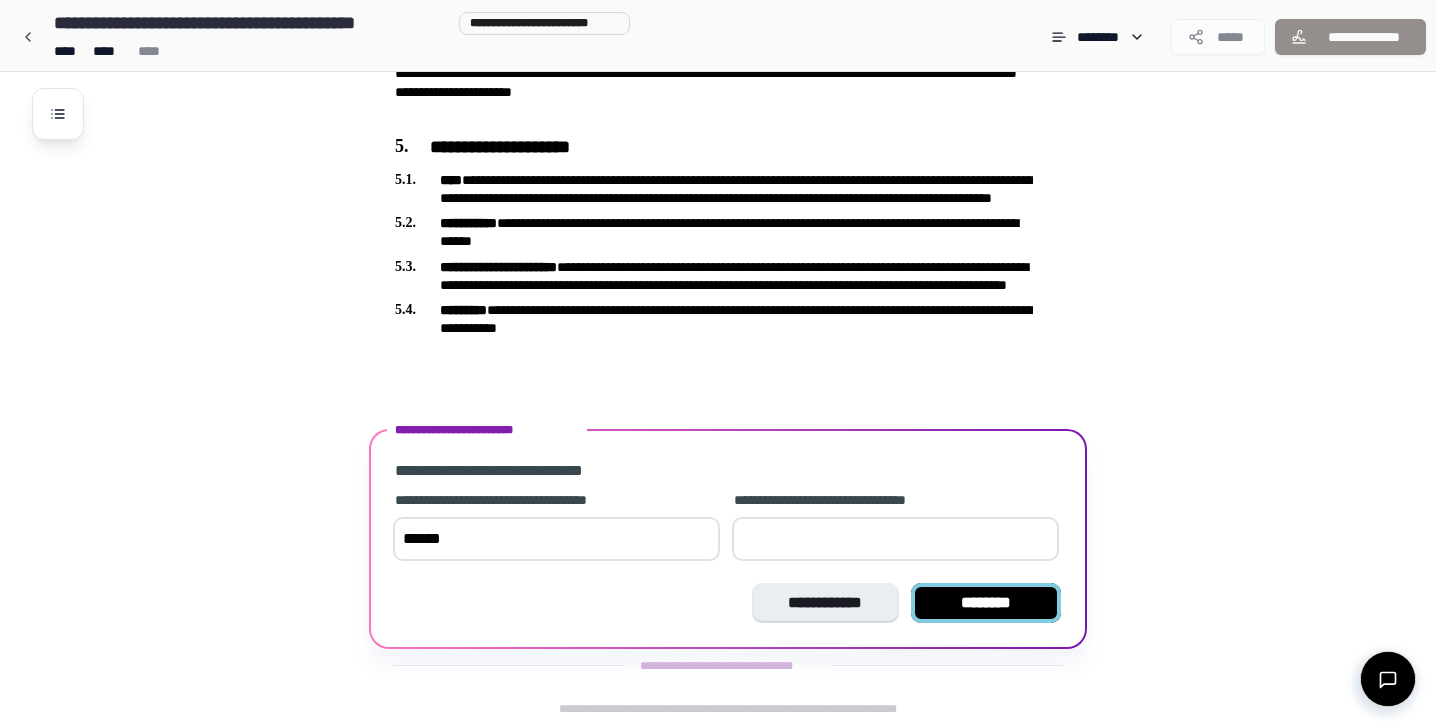 type on "**" 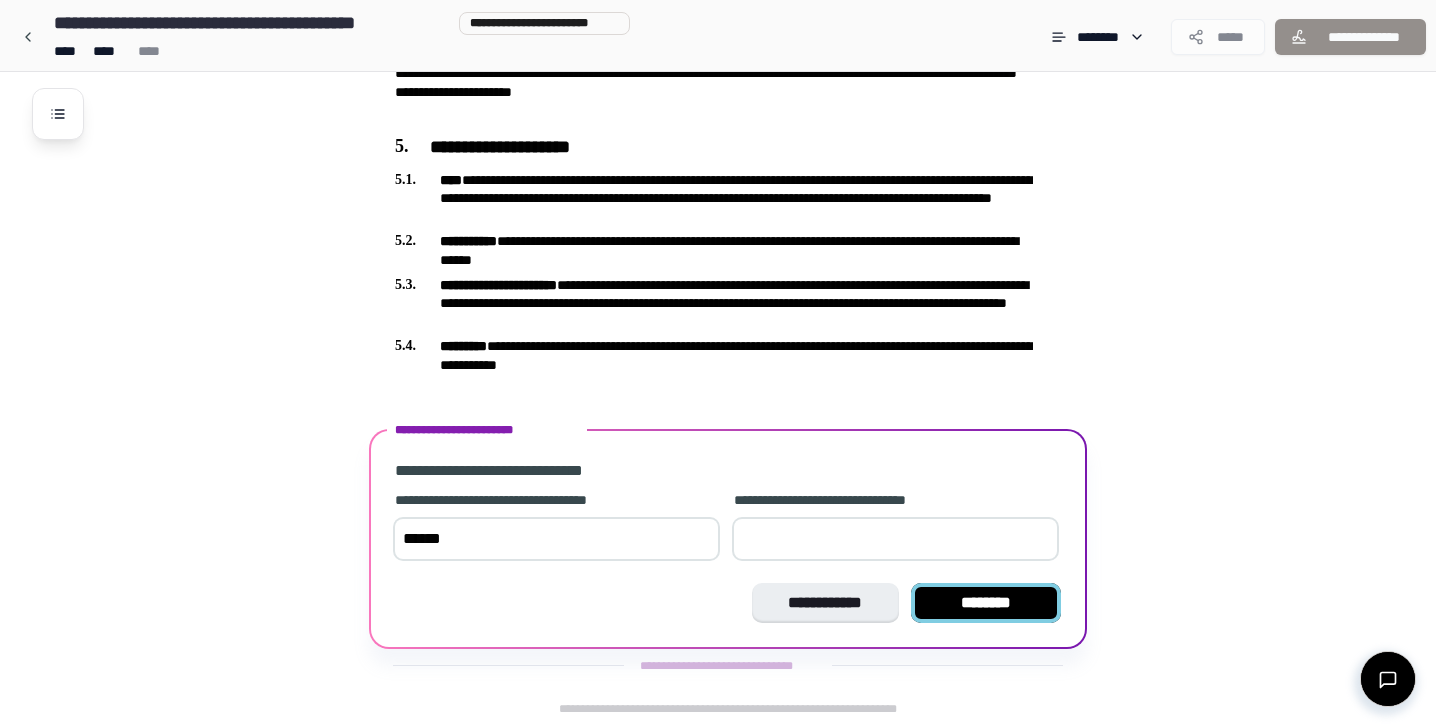 click on "********" at bounding box center [986, 603] 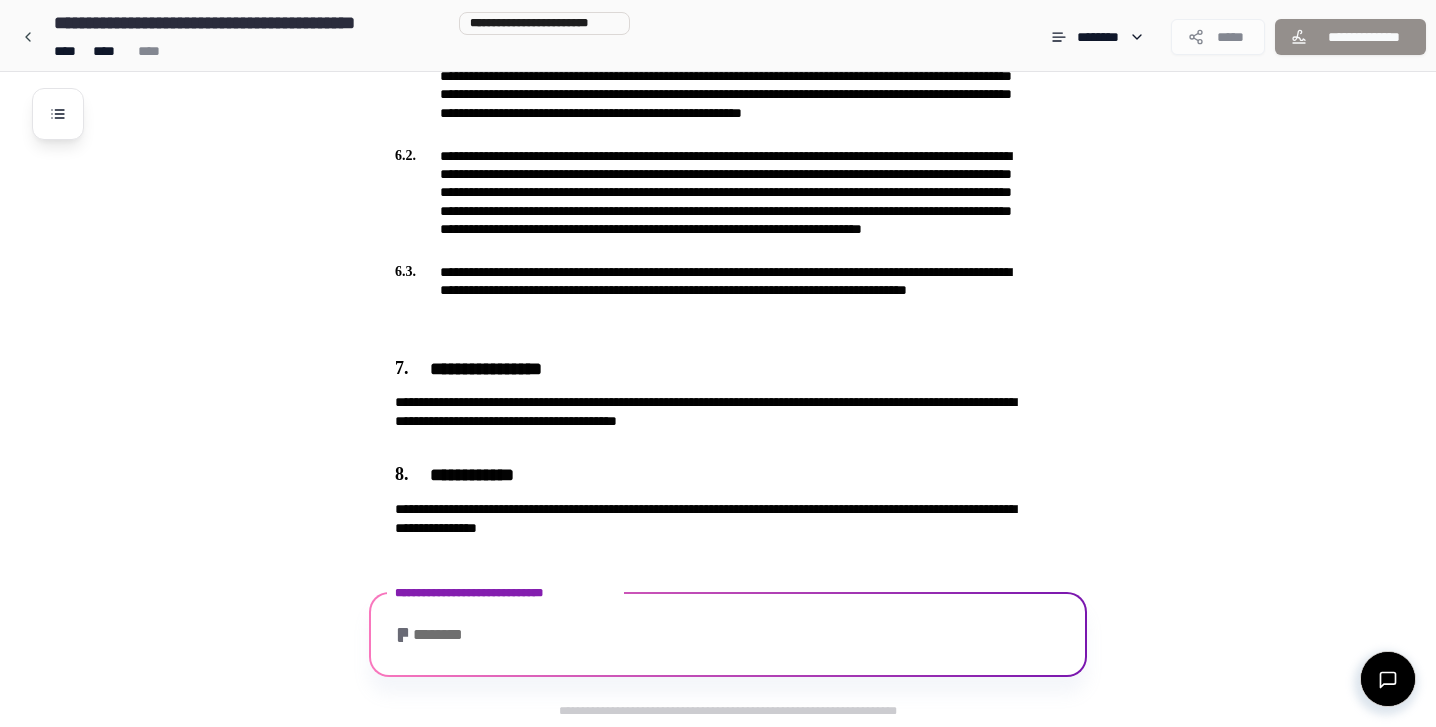 scroll, scrollTop: 1726, scrollLeft: 0, axis: vertical 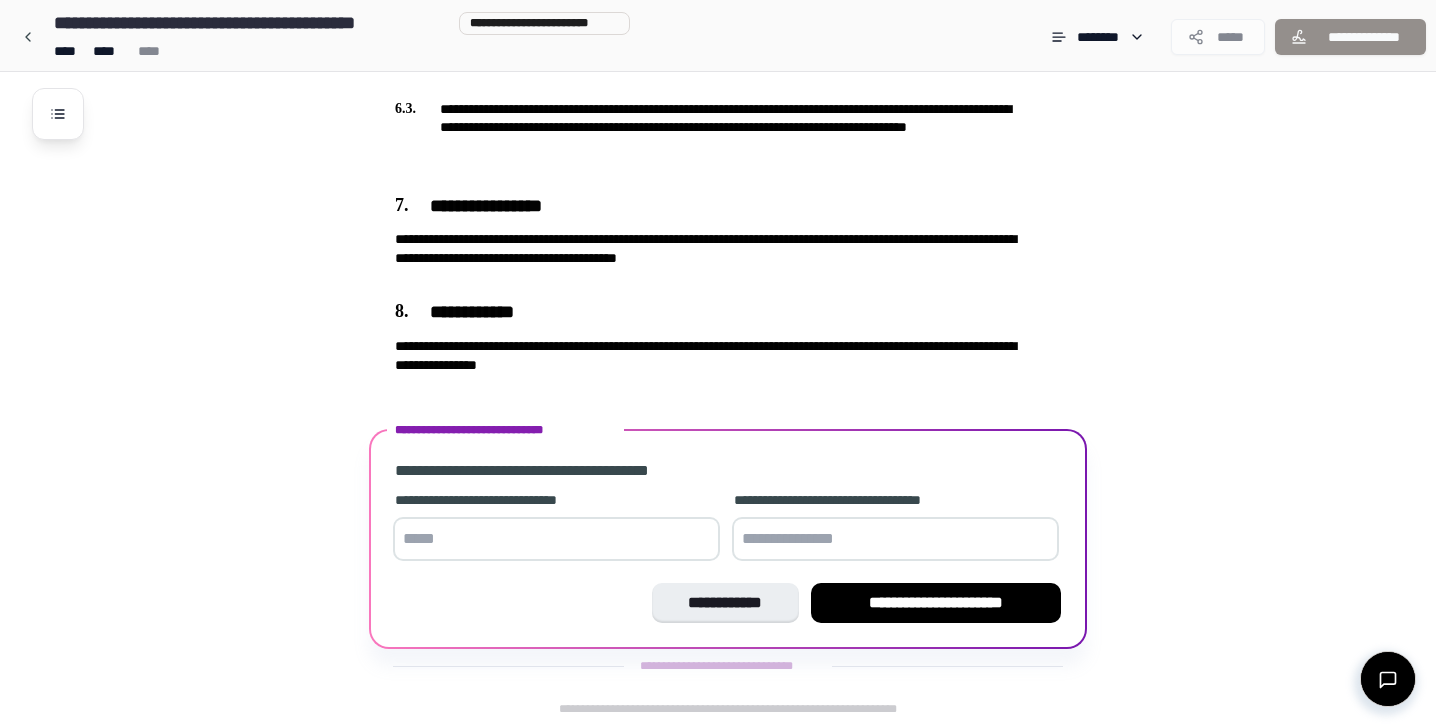 click at bounding box center [556, 539] 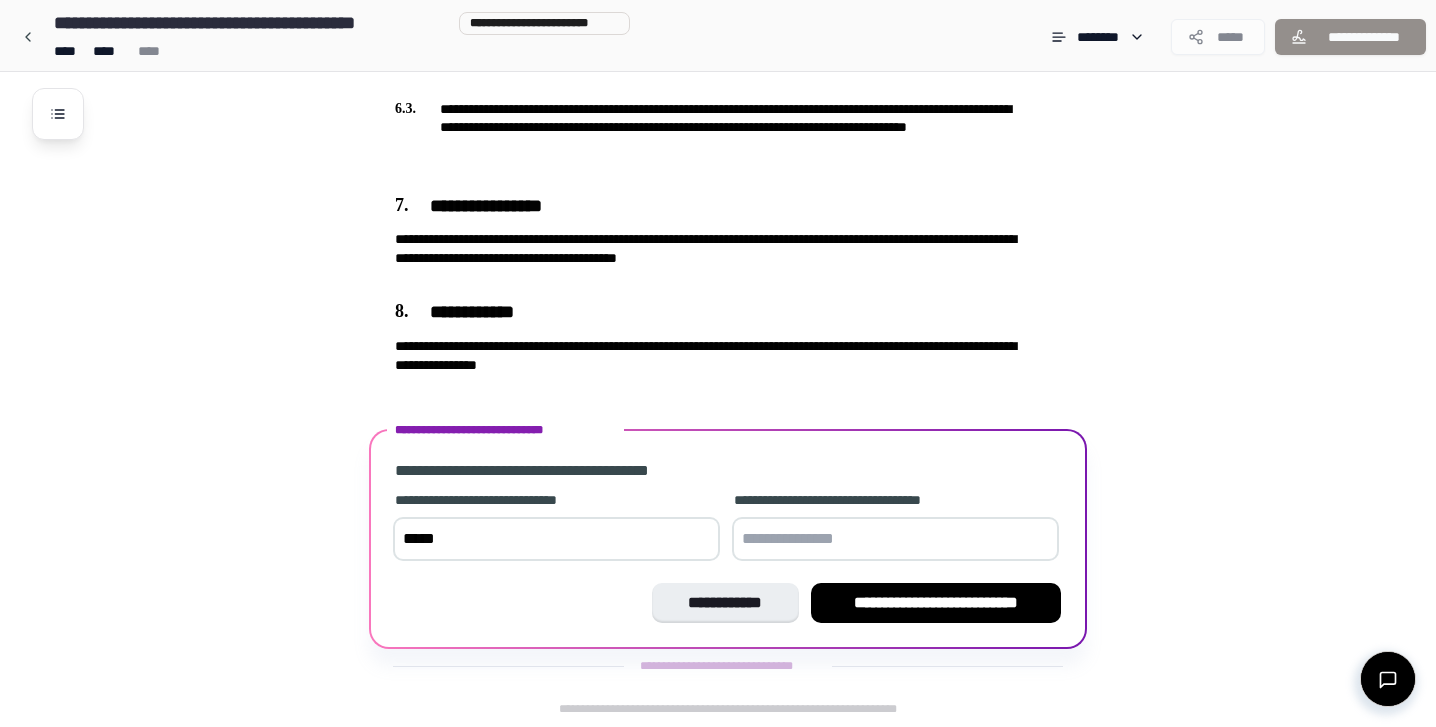 type on "*****" 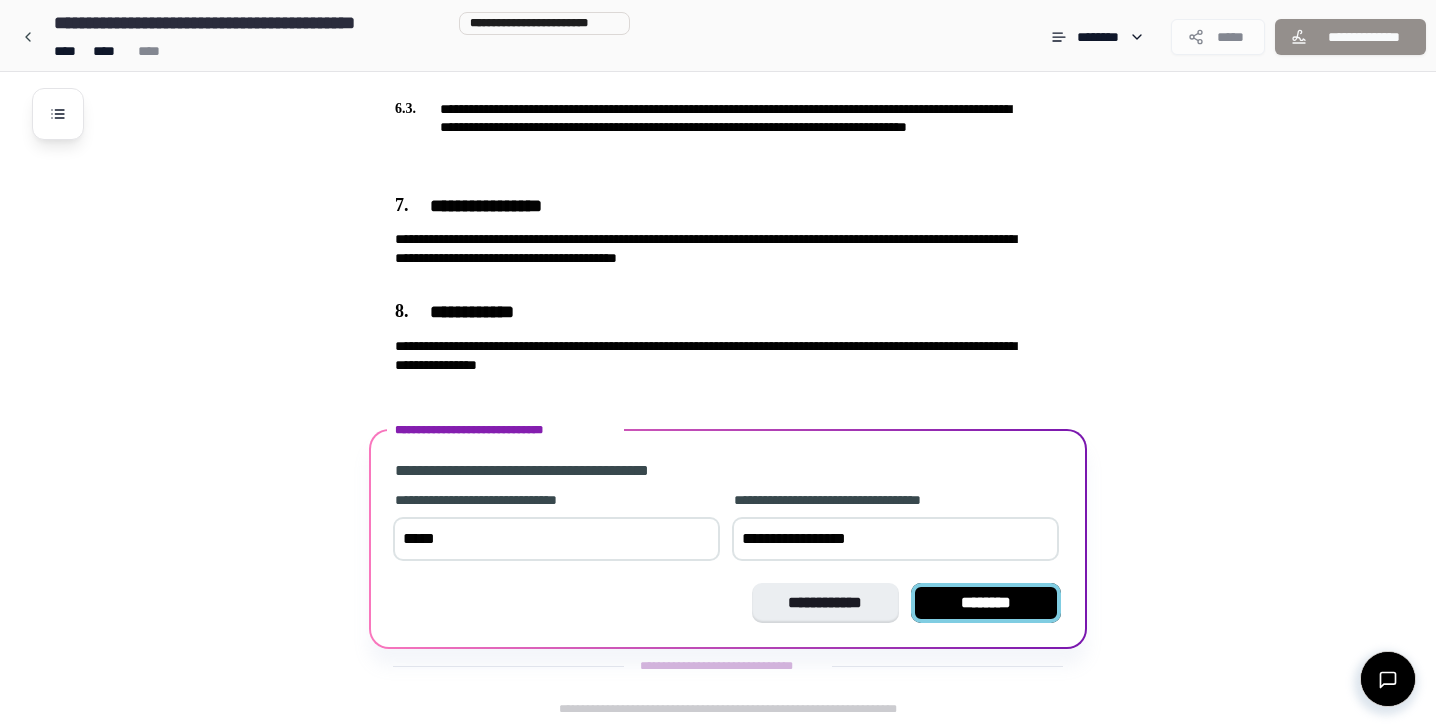 type on "**********" 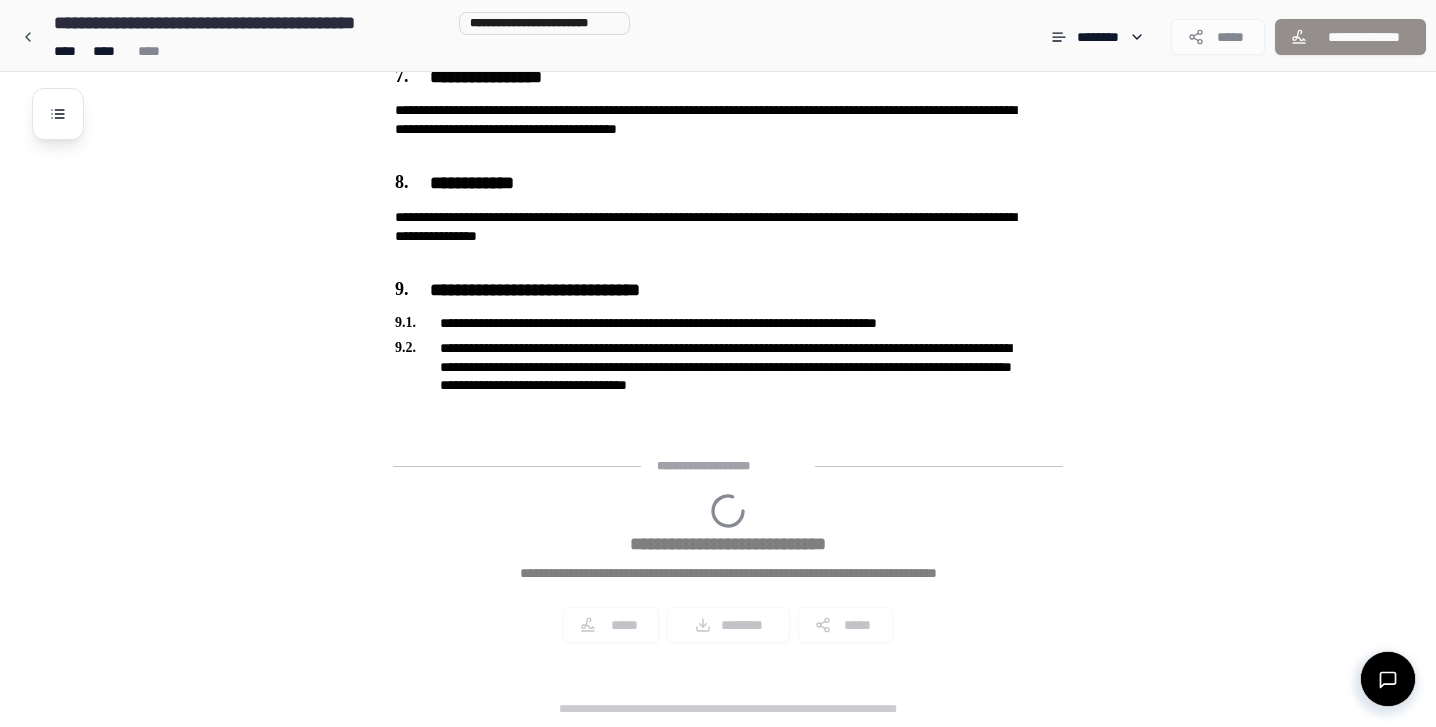 scroll, scrollTop: 1989, scrollLeft: 0, axis: vertical 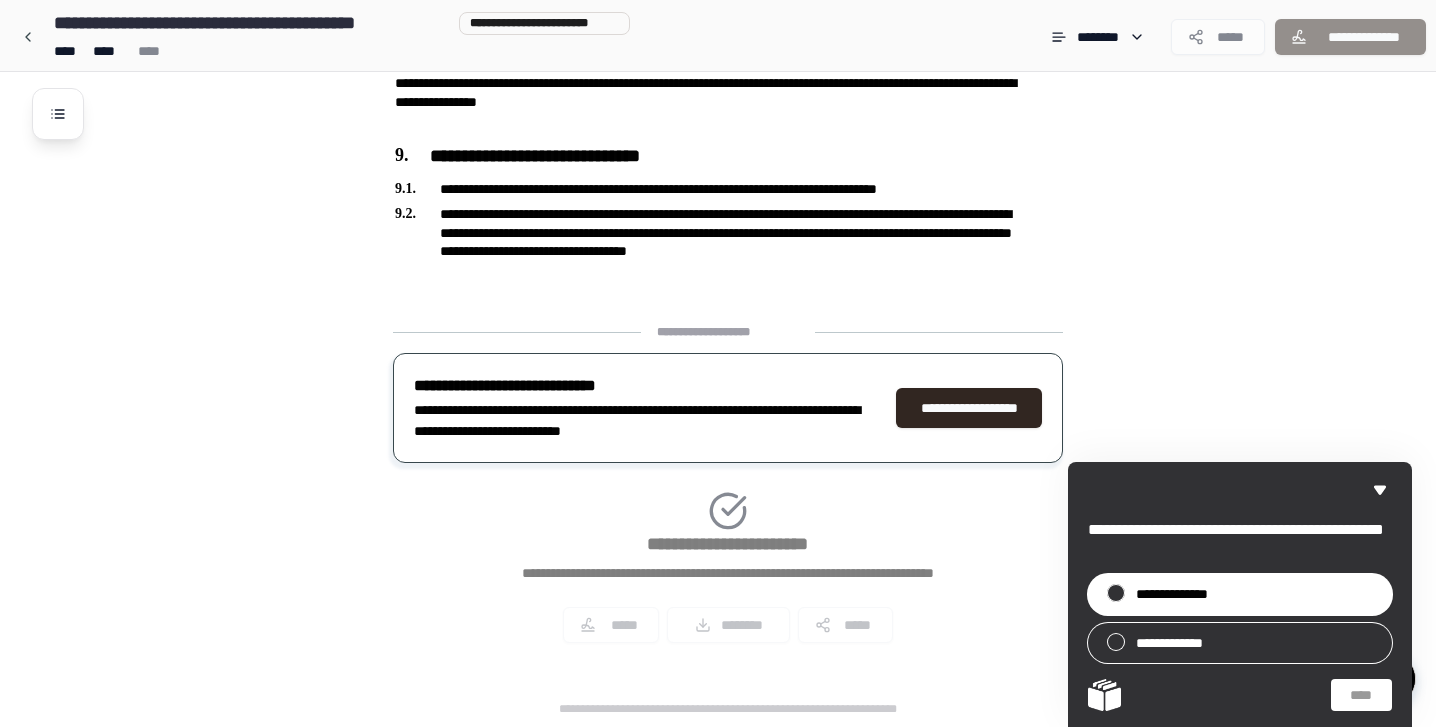 click on "**********" at bounding box center (1180, 594) 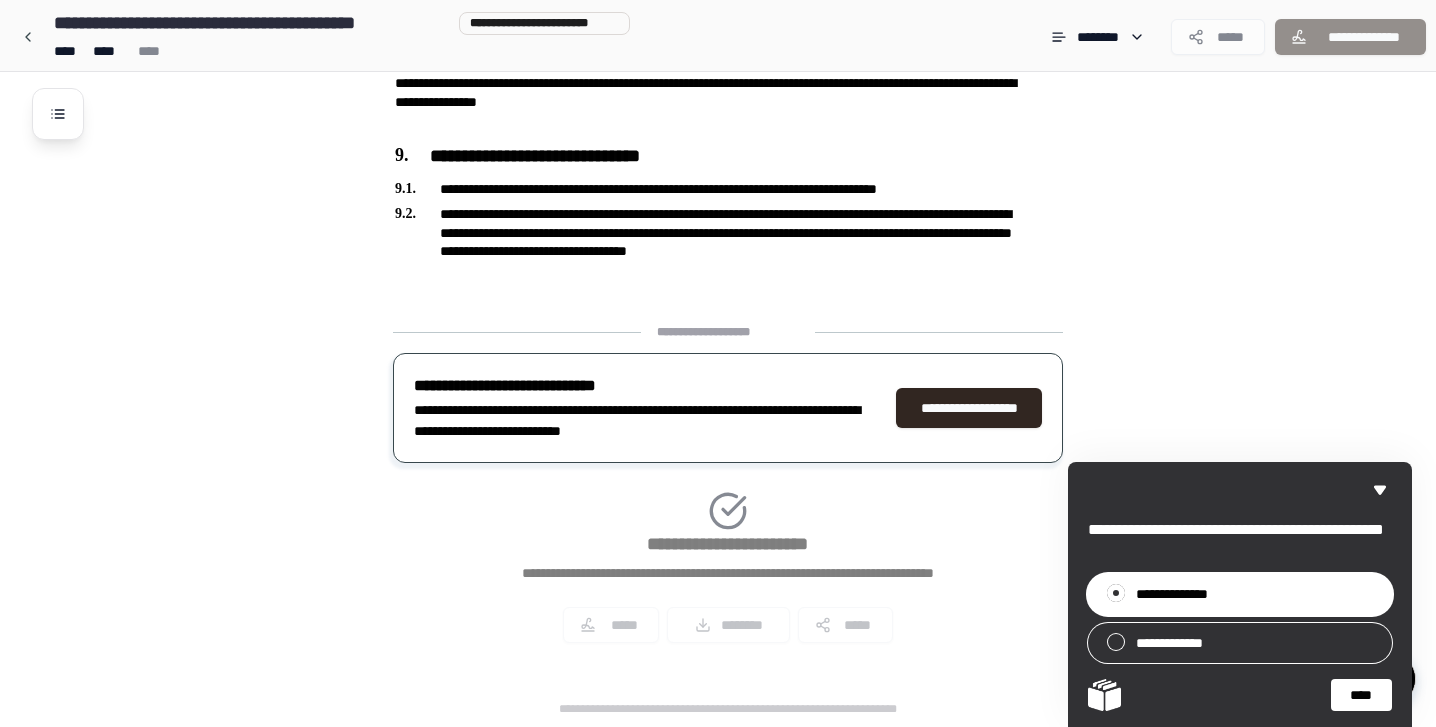 click on "****" at bounding box center (1361, 695) 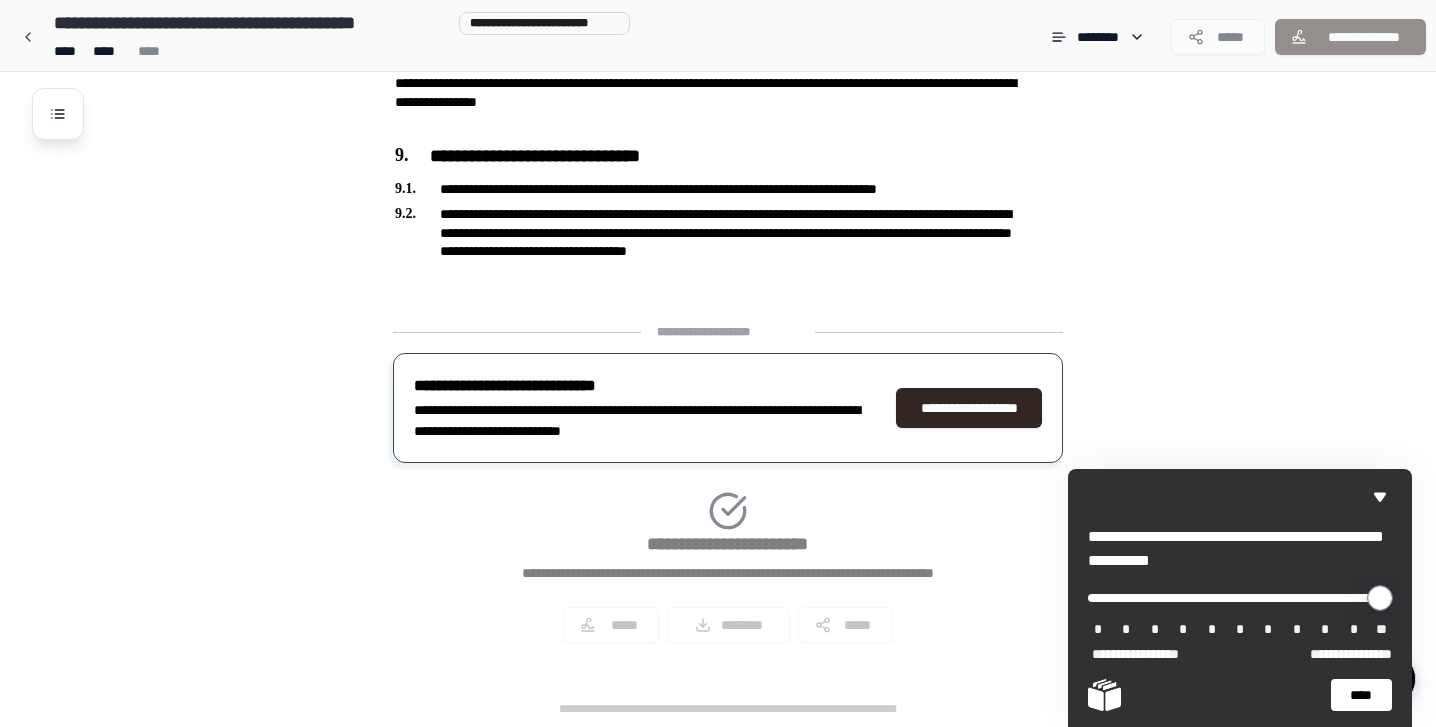 drag, startPoint x: 1310, startPoint y: 602, endPoint x: 1365, endPoint y: 606, distance: 55.145264 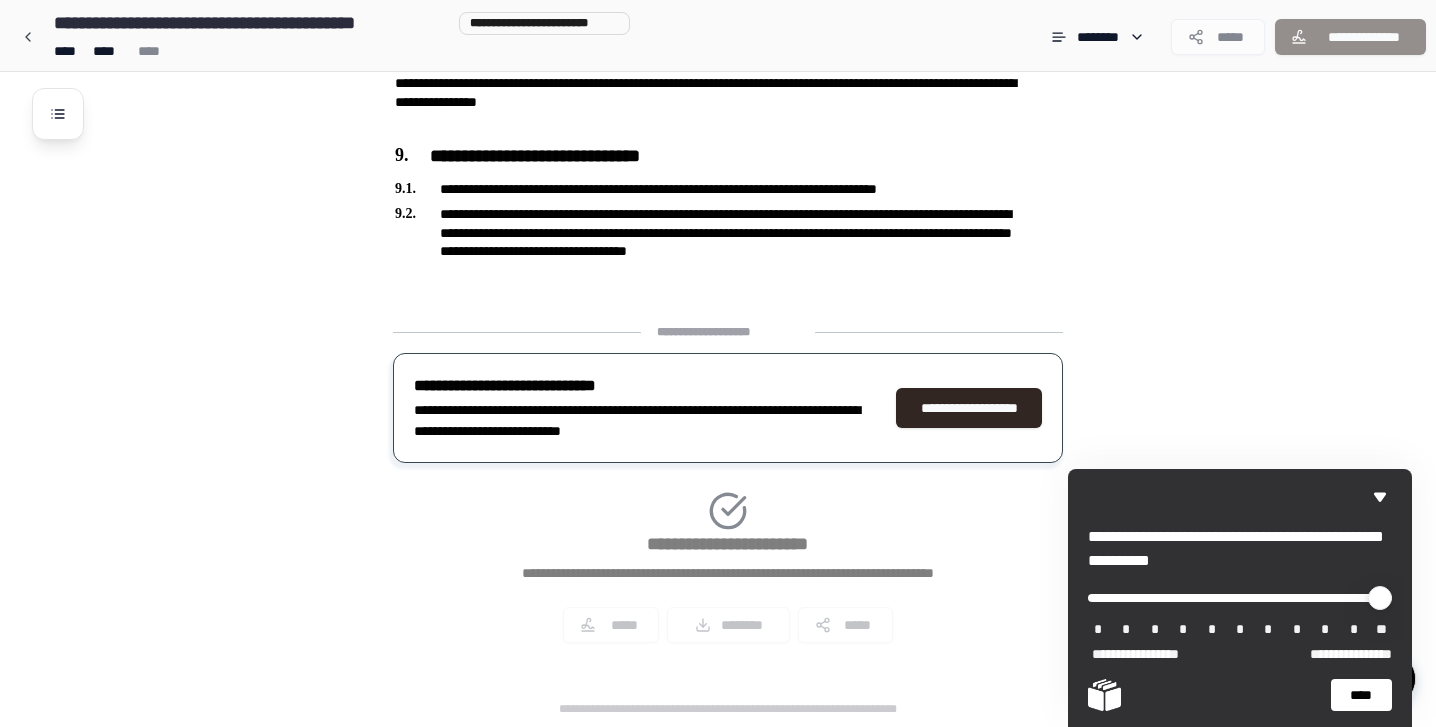 click on "**********" at bounding box center [1240, 618] 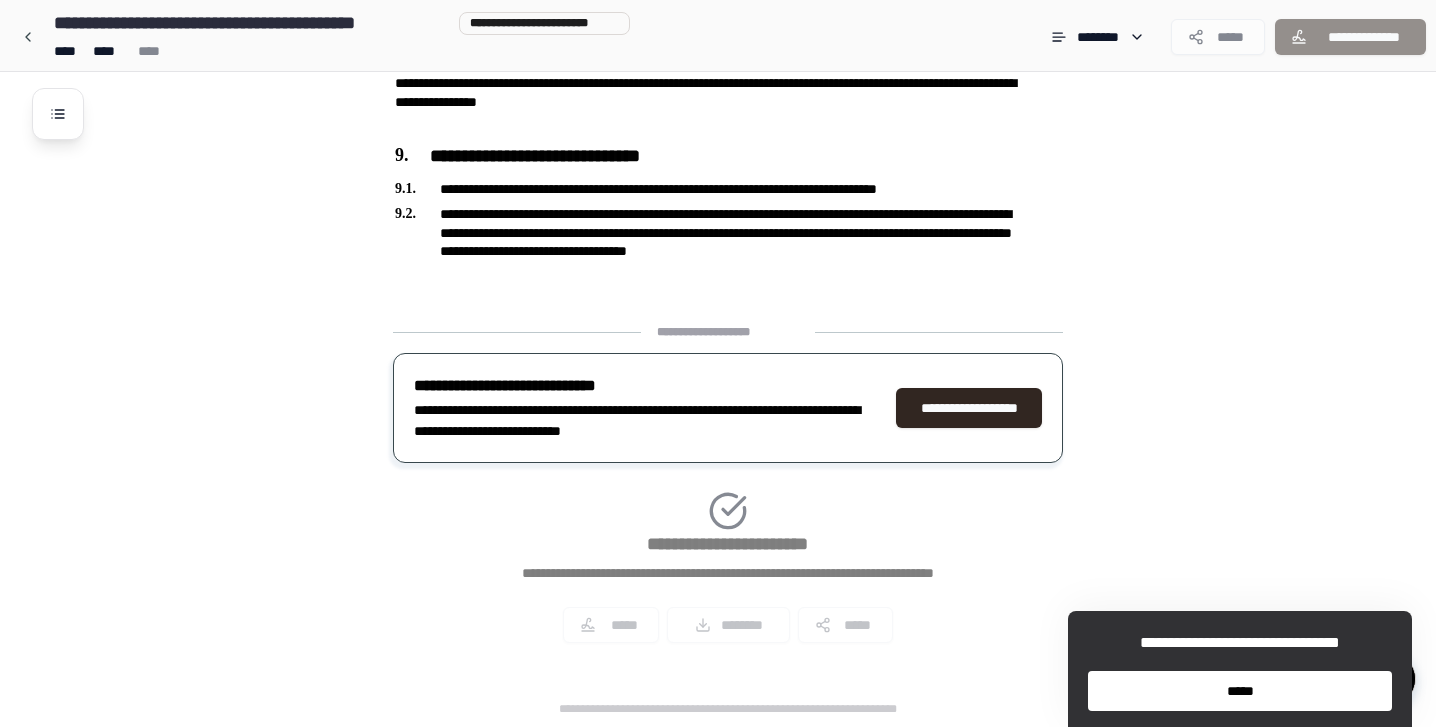 click on "*****" at bounding box center [1240, 691] 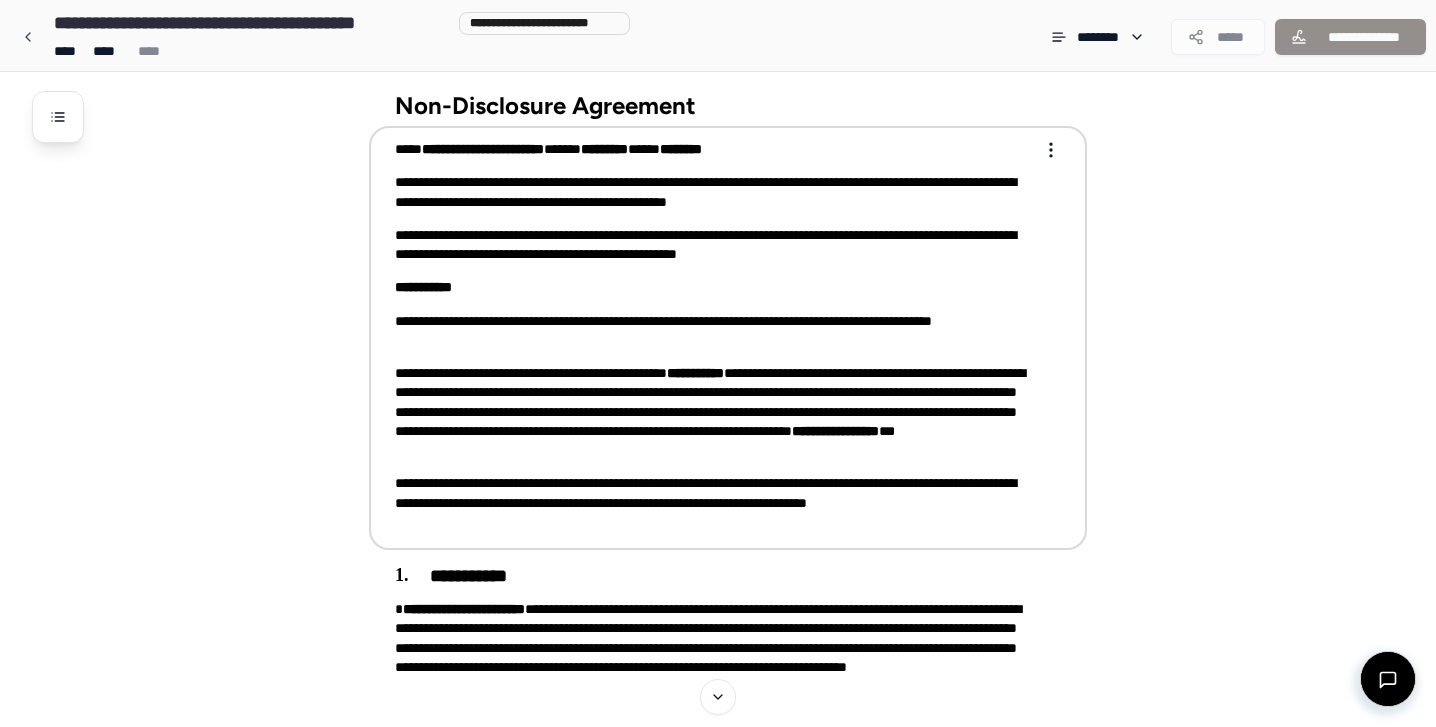 scroll, scrollTop: 16, scrollLeft: 0, axis: vertical 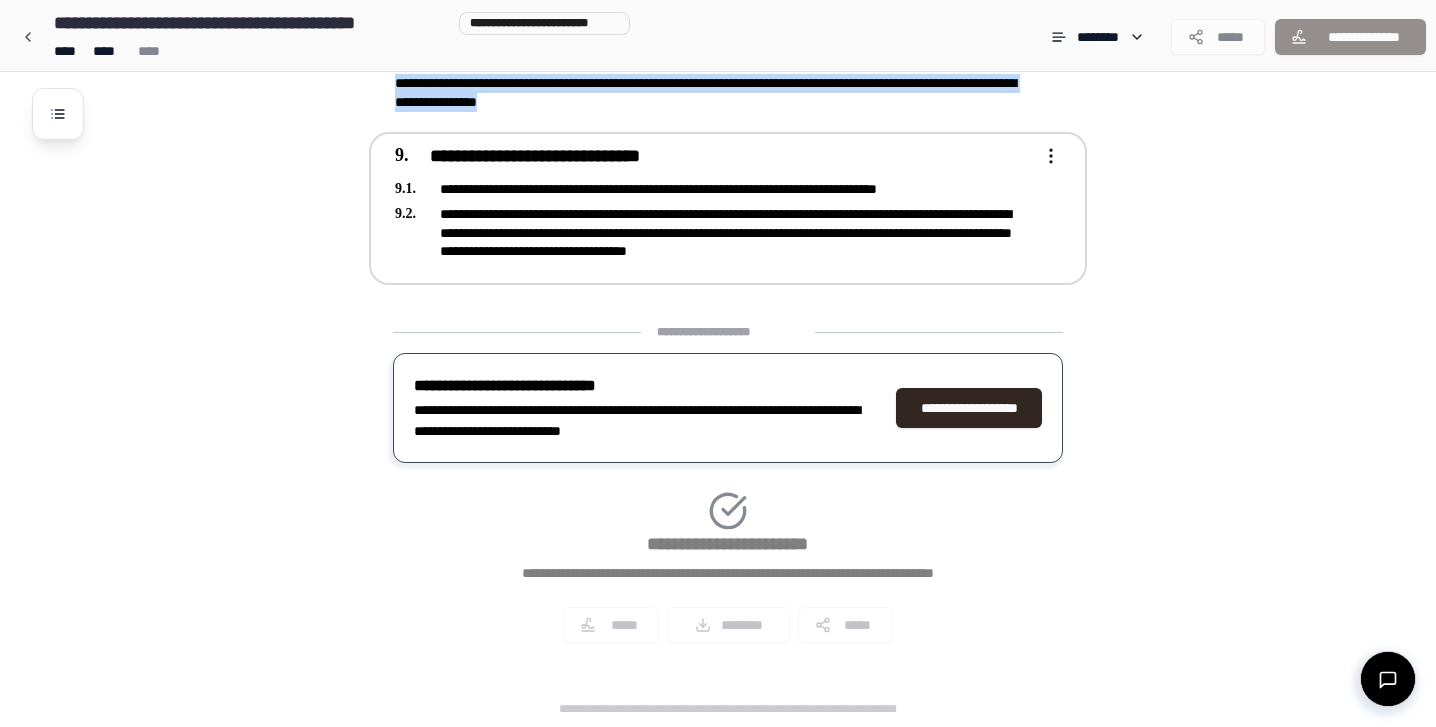 drag, startPoint x: 395, startPoint y: 145, endPoint x: 979, endPoint y: 279, distance: 599.1761 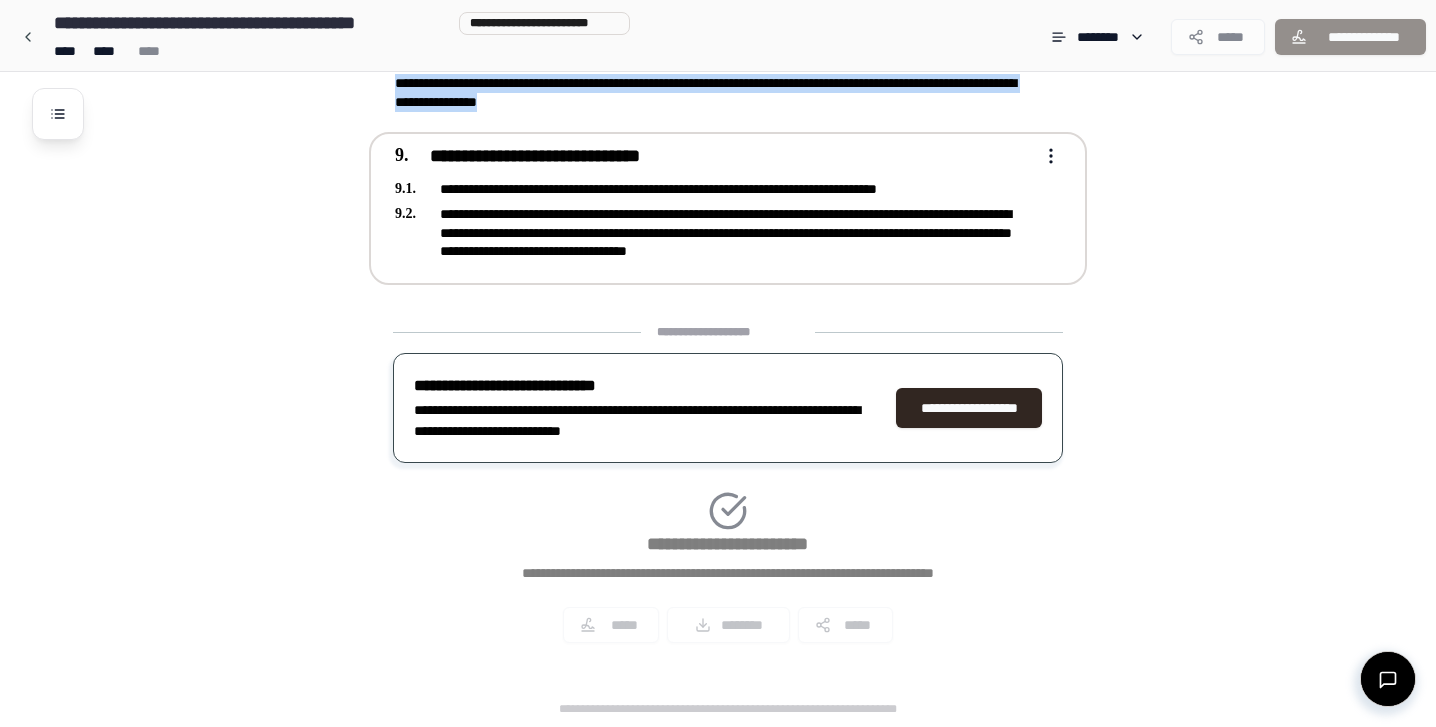 copy on "**********" 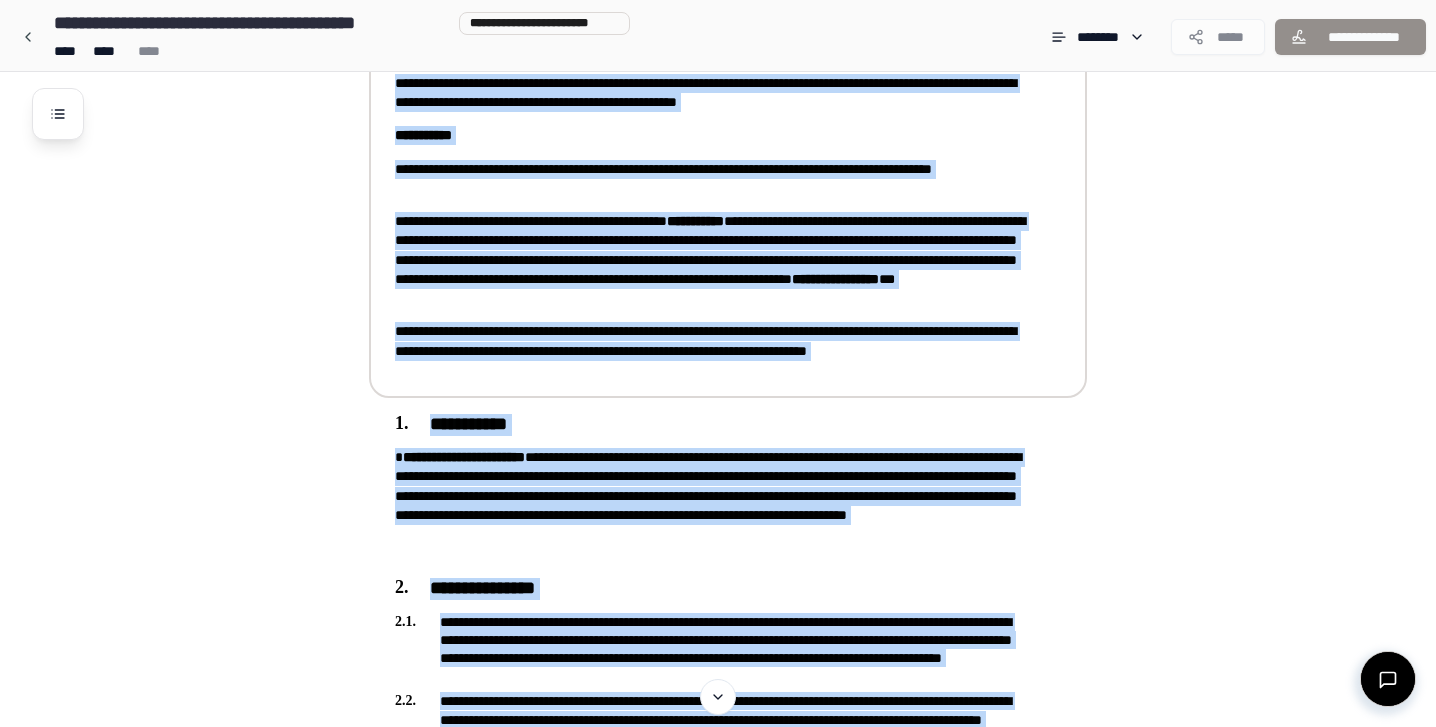 scroll, scrollTop: 0, scrollLeft: 0, axis: both 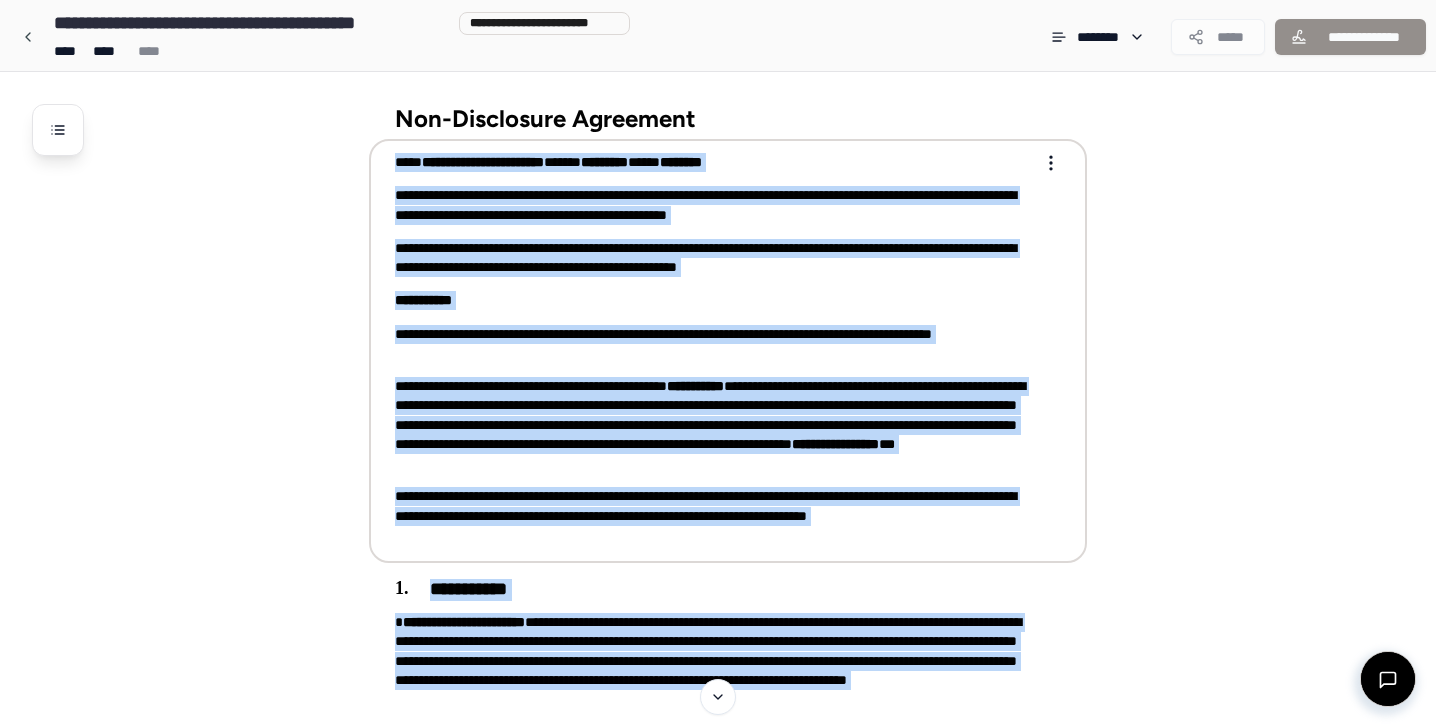click on "**********" at bounding box center (714, 258) 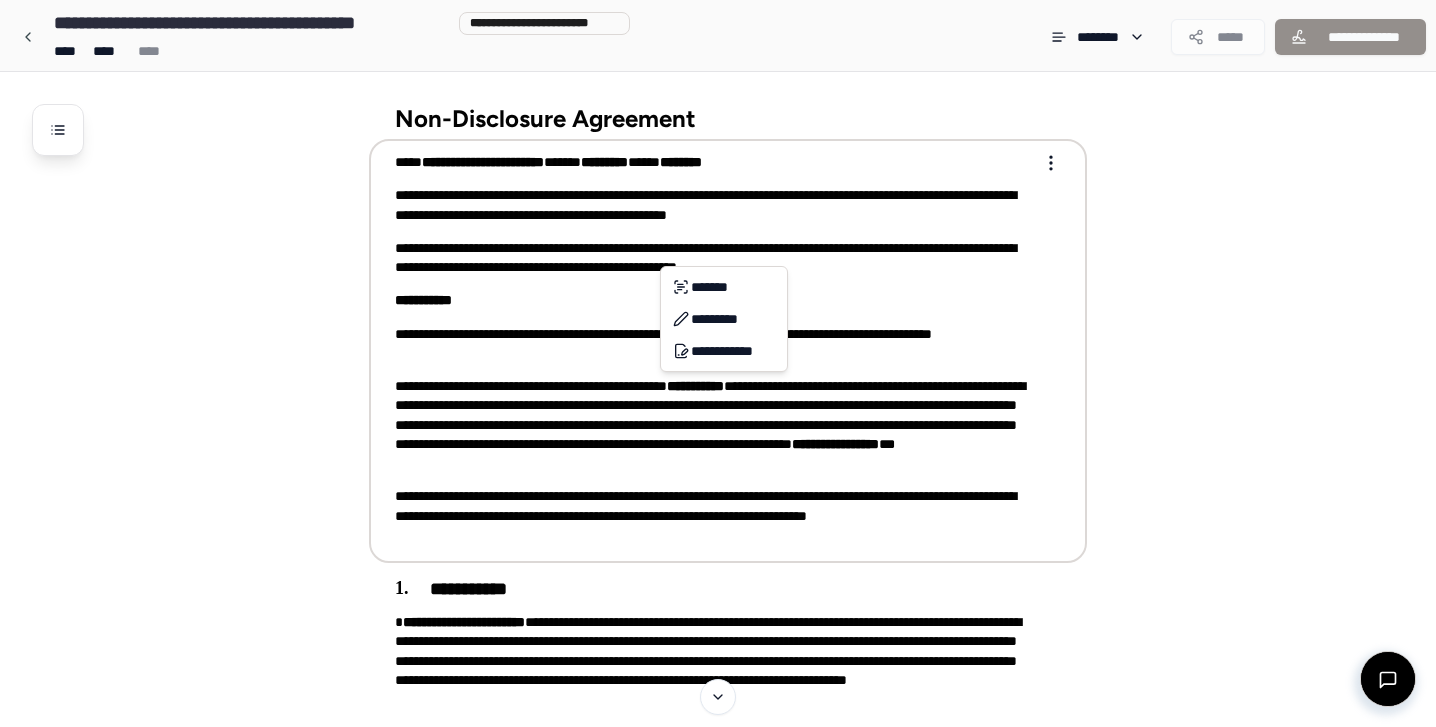 click on "**********" at bounding box center (718, 1358) 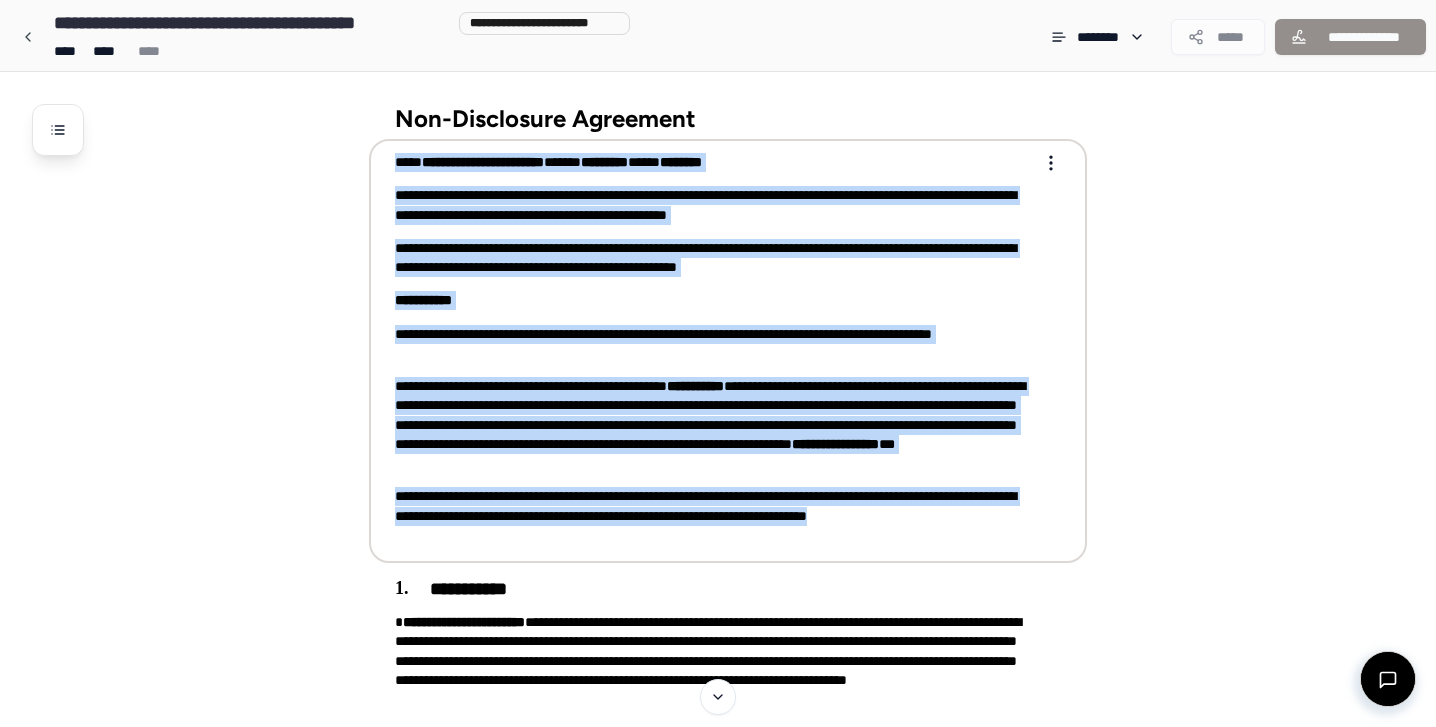 drag, startPoint x: 398, startPoint y: 161, endPoint x: 794, endPoint y: 540, distance: 548.1396 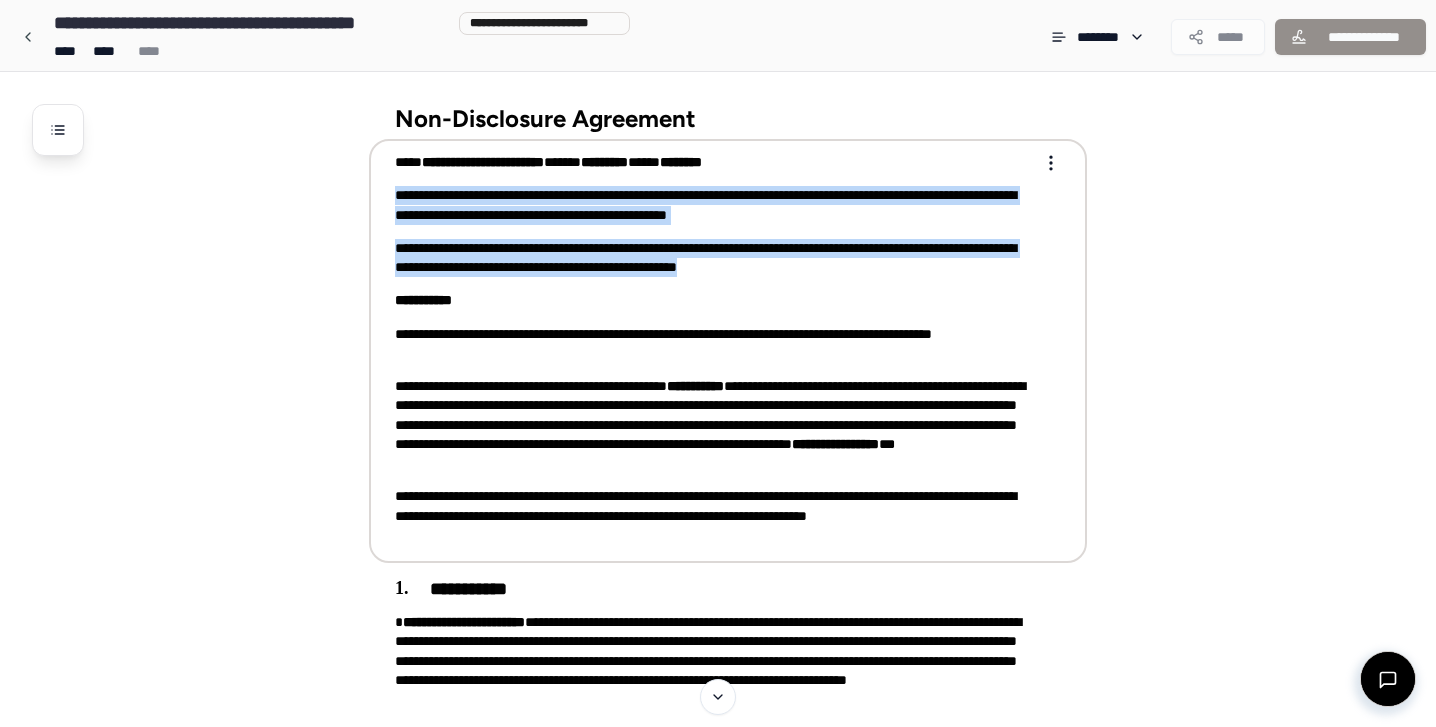 drag, startPoint x: 986, startPoint y: 275, endPoint x: 386, endPoint y: 172, distance: 608.7767 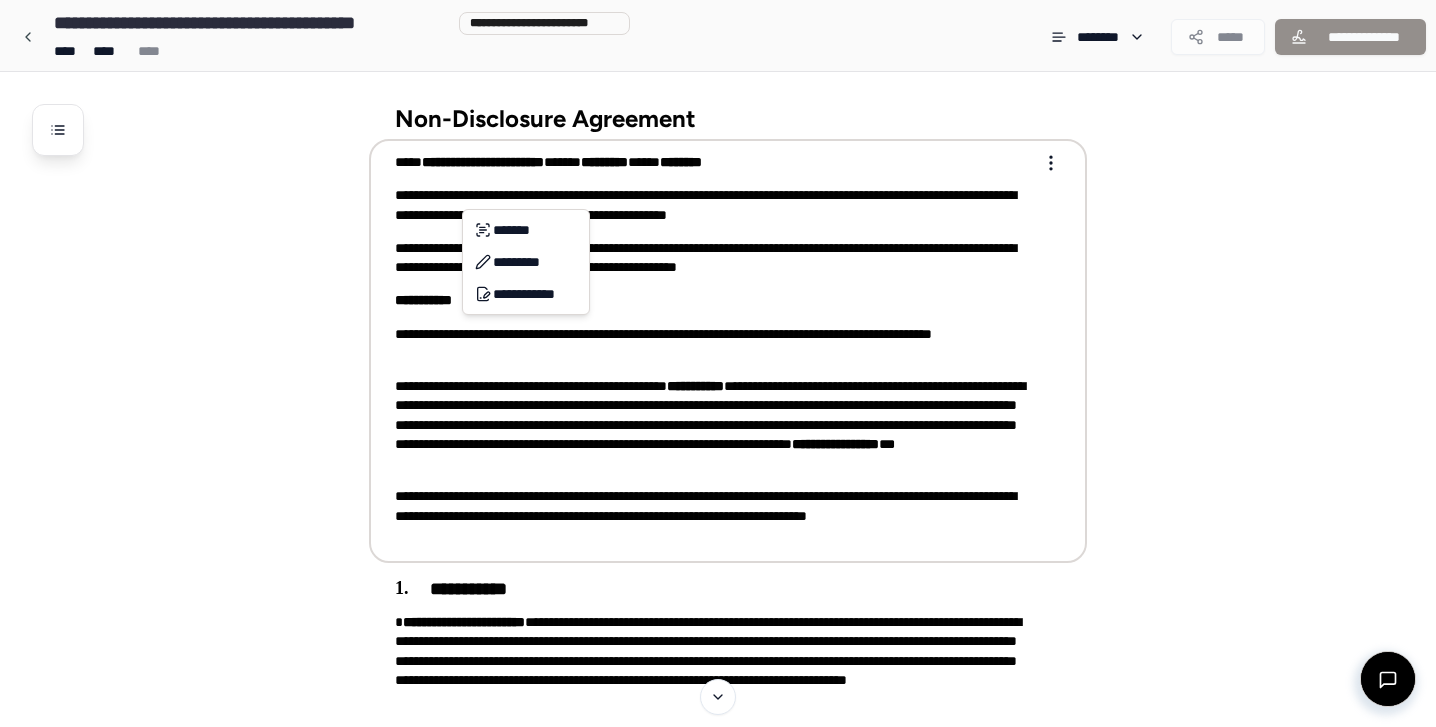 click on "**********" at bounding box center (718, 1358) 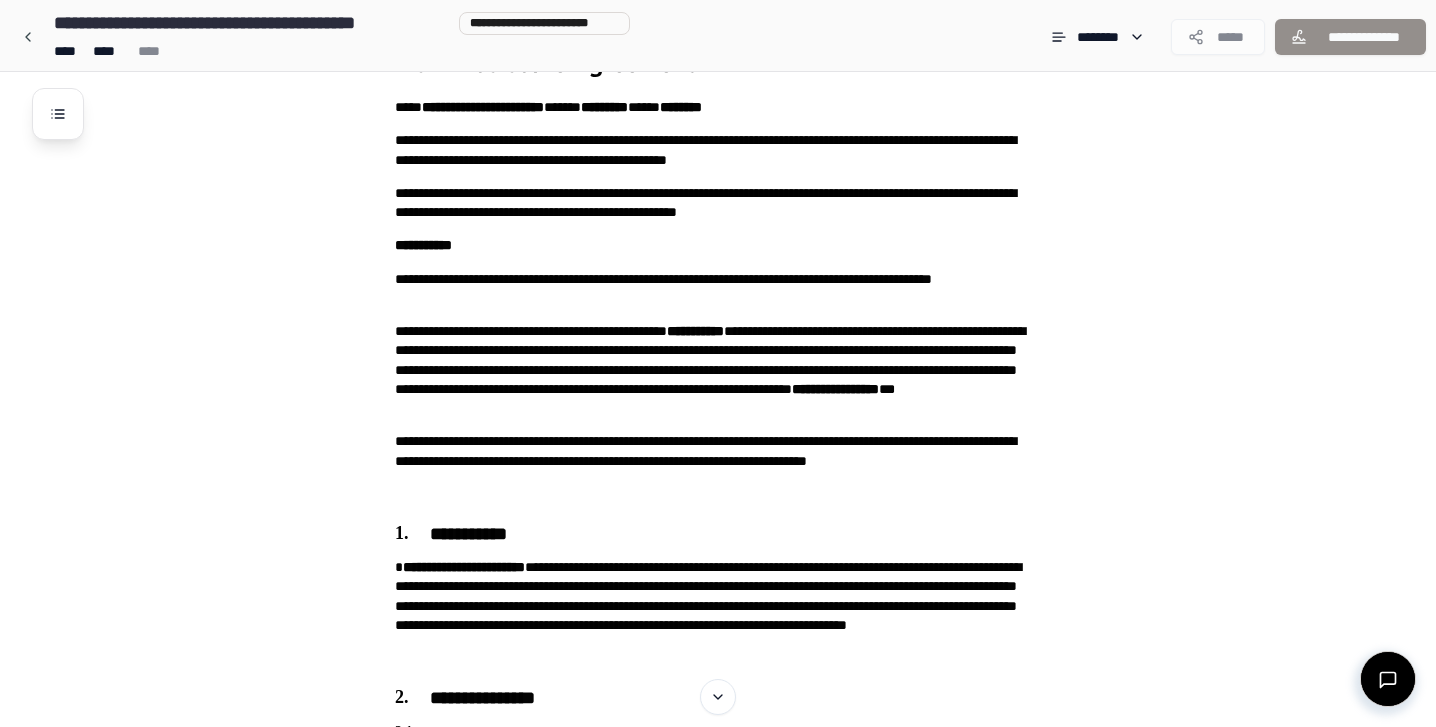 scroll, scrollTop: 0, scrollLeft: 0, axis: both 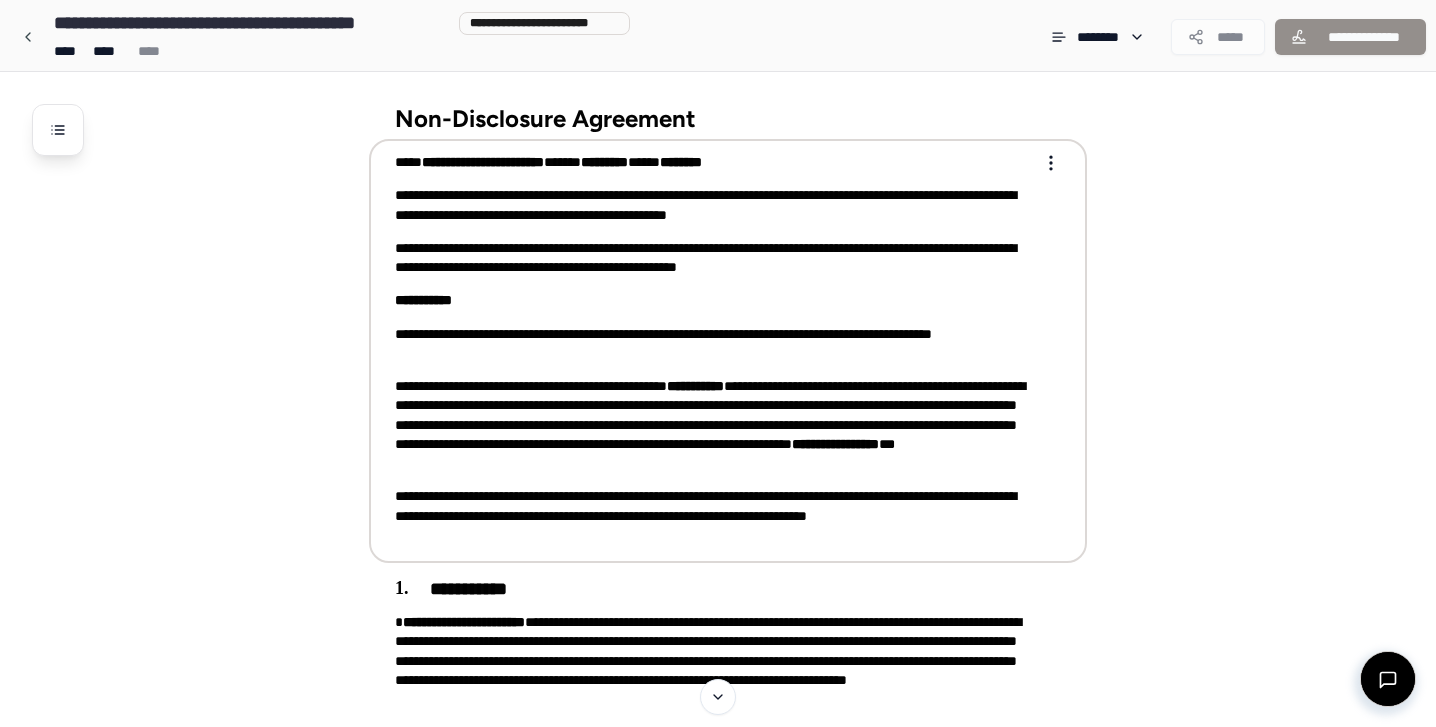 click on "**********" at bounding box center [728, 351] 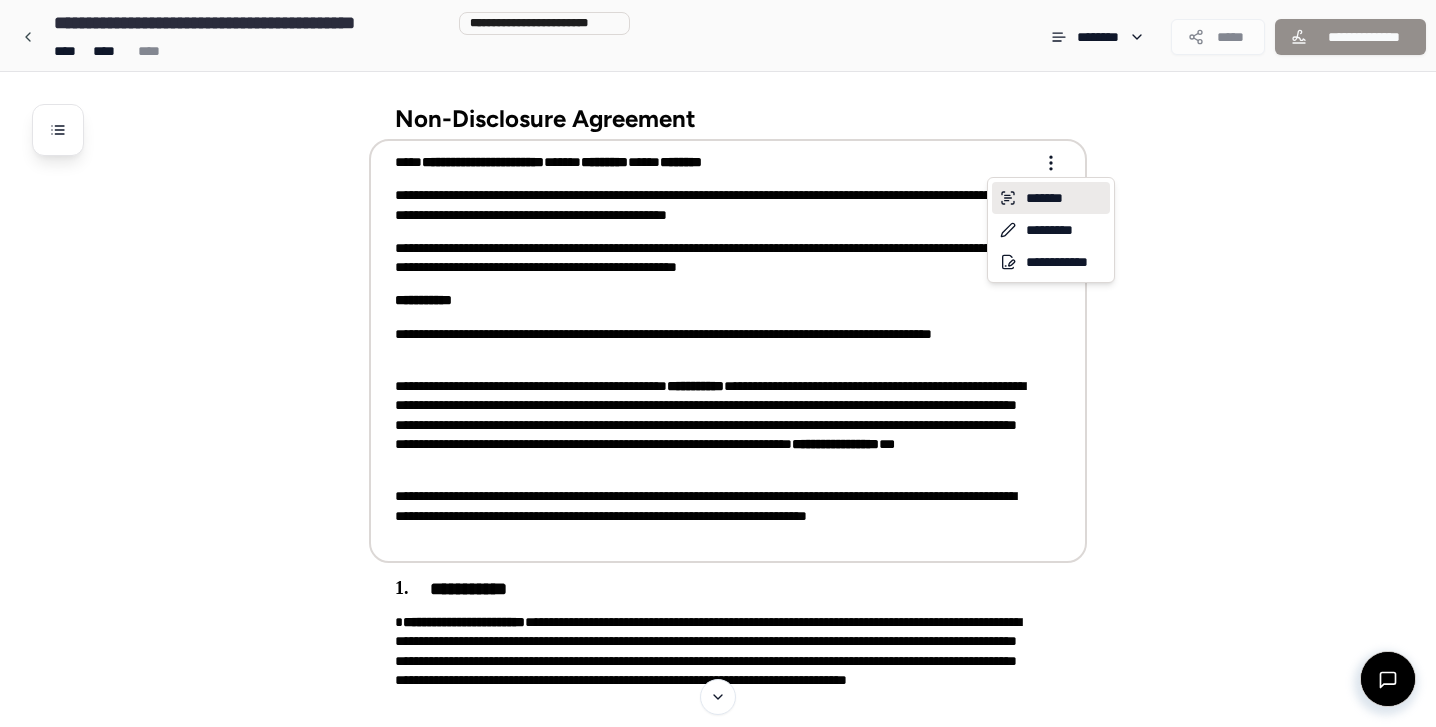 click on "*******" at bounding box center [1051, 198] 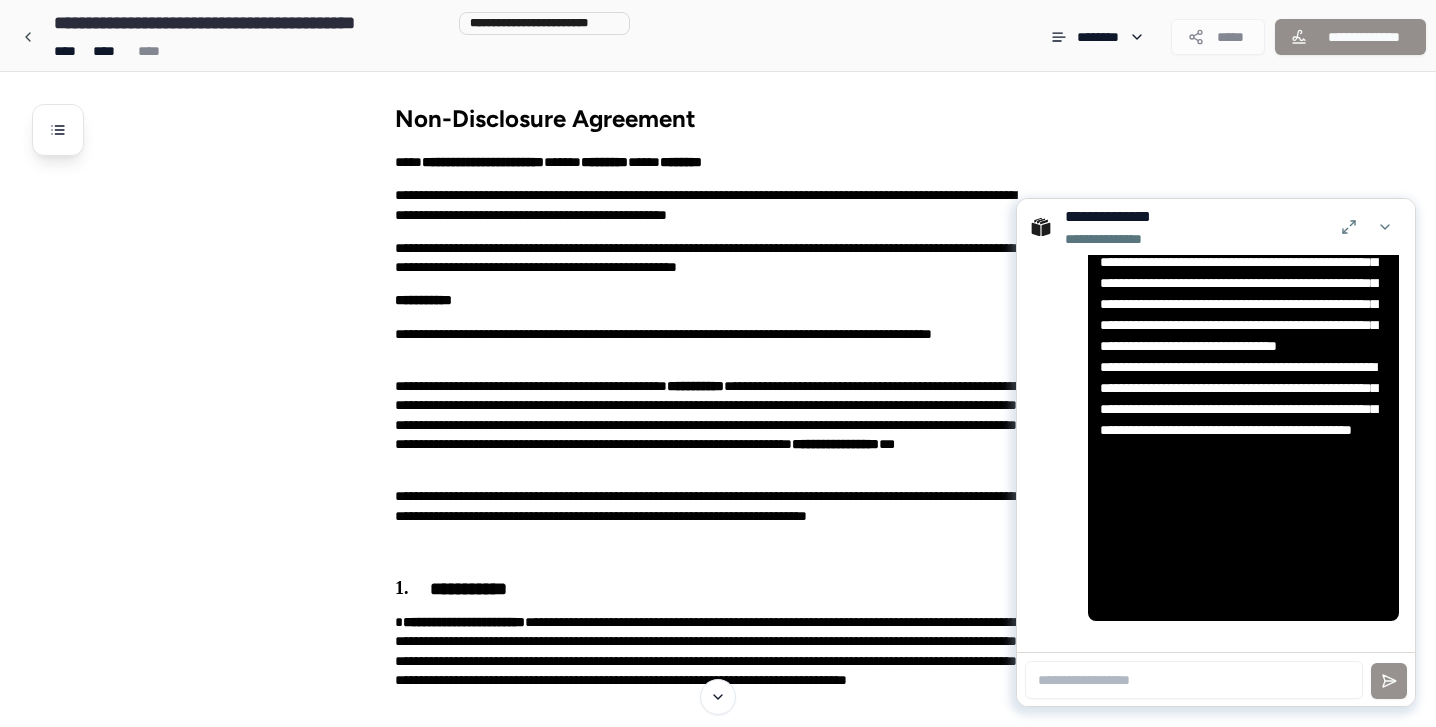 scroll, scrollTop: 0, scrollLeft: 0, axis: both 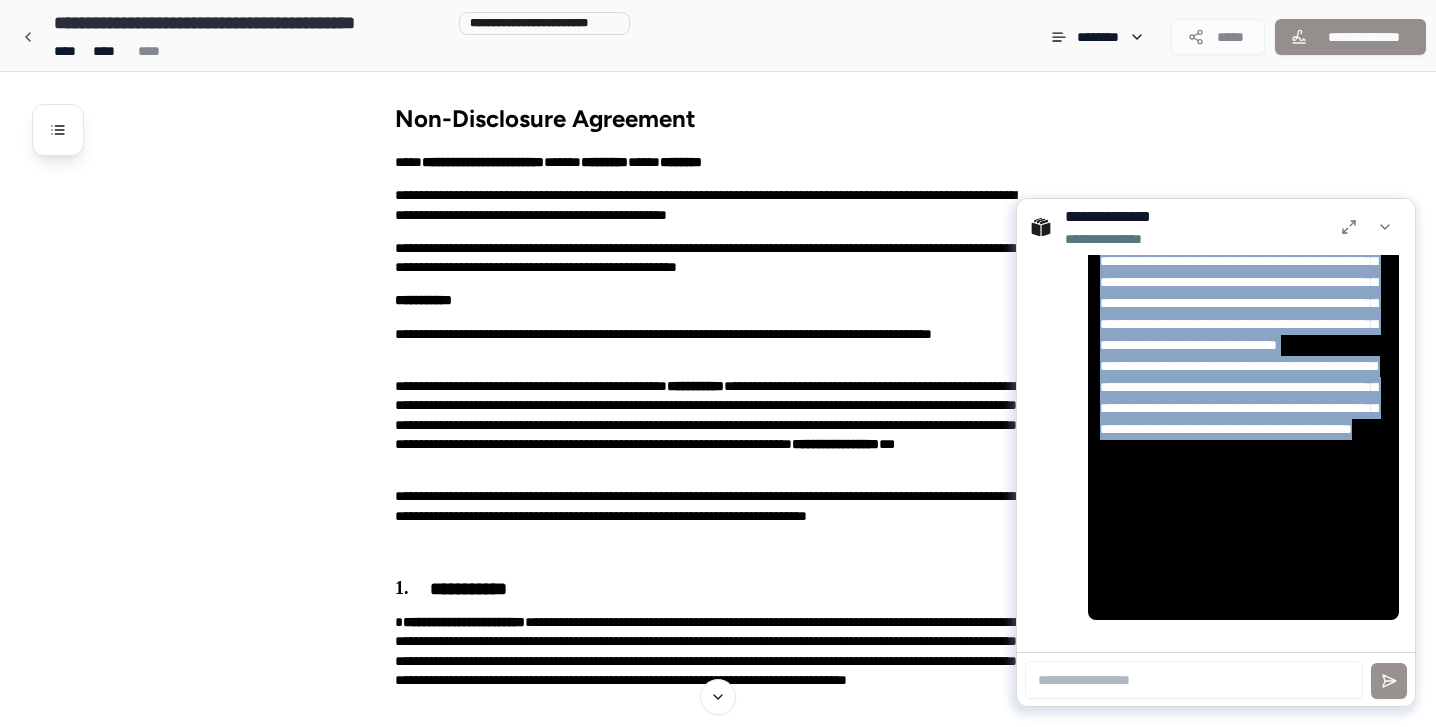 drag, startPoint x: 1101, startPoint y: 362, endPoint x: 1365, endPoint y: 601, distance: 356.11374 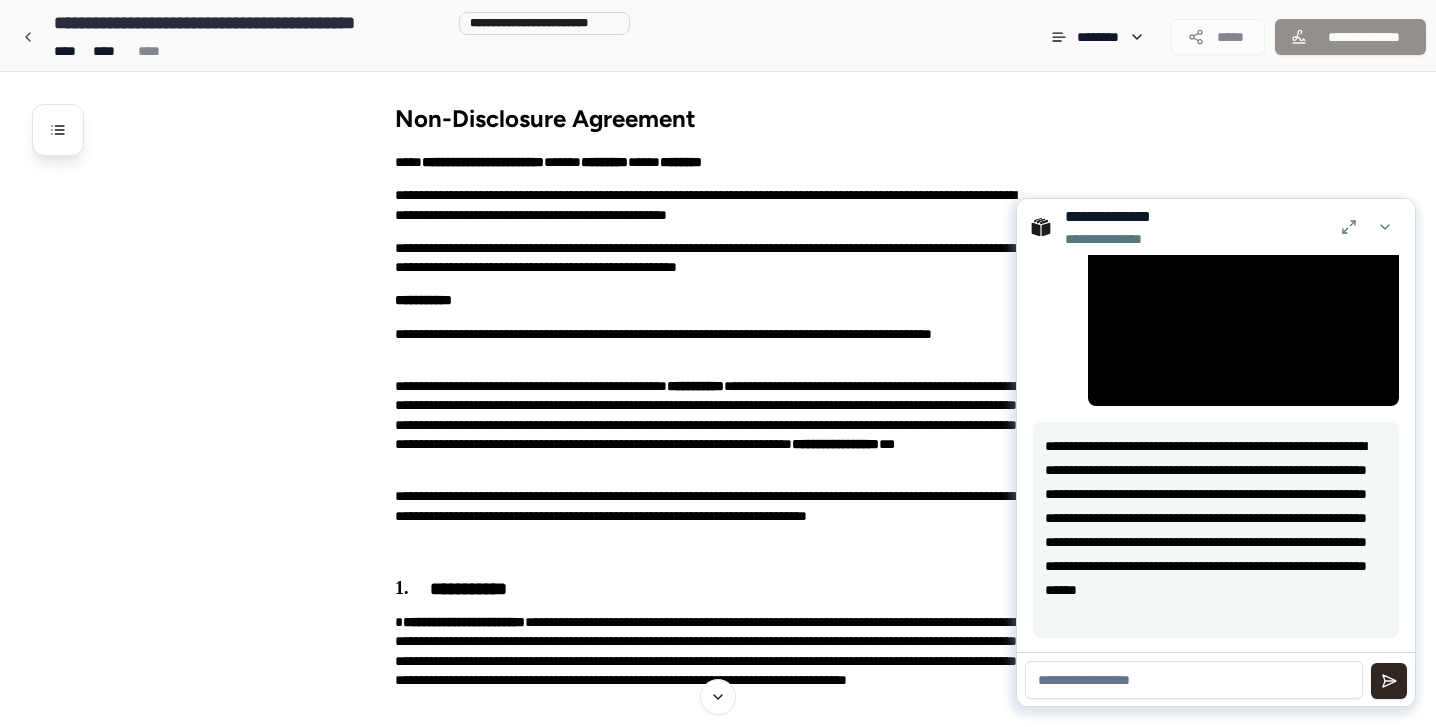 scroll, scrollTop: 676, scrollLeft: 0, axis: vertical 